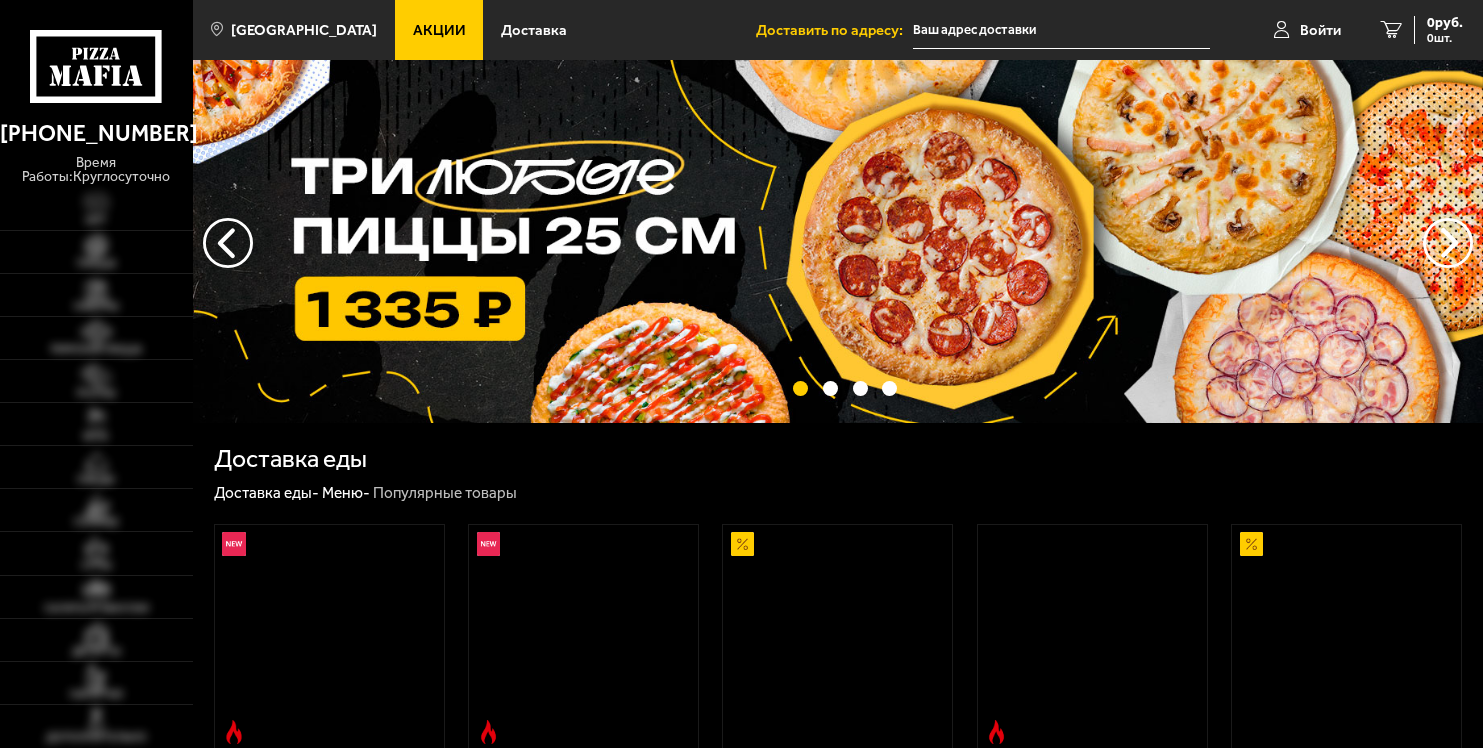 scroll, scrollTop: 0, scrollLeft: 0, axis: both 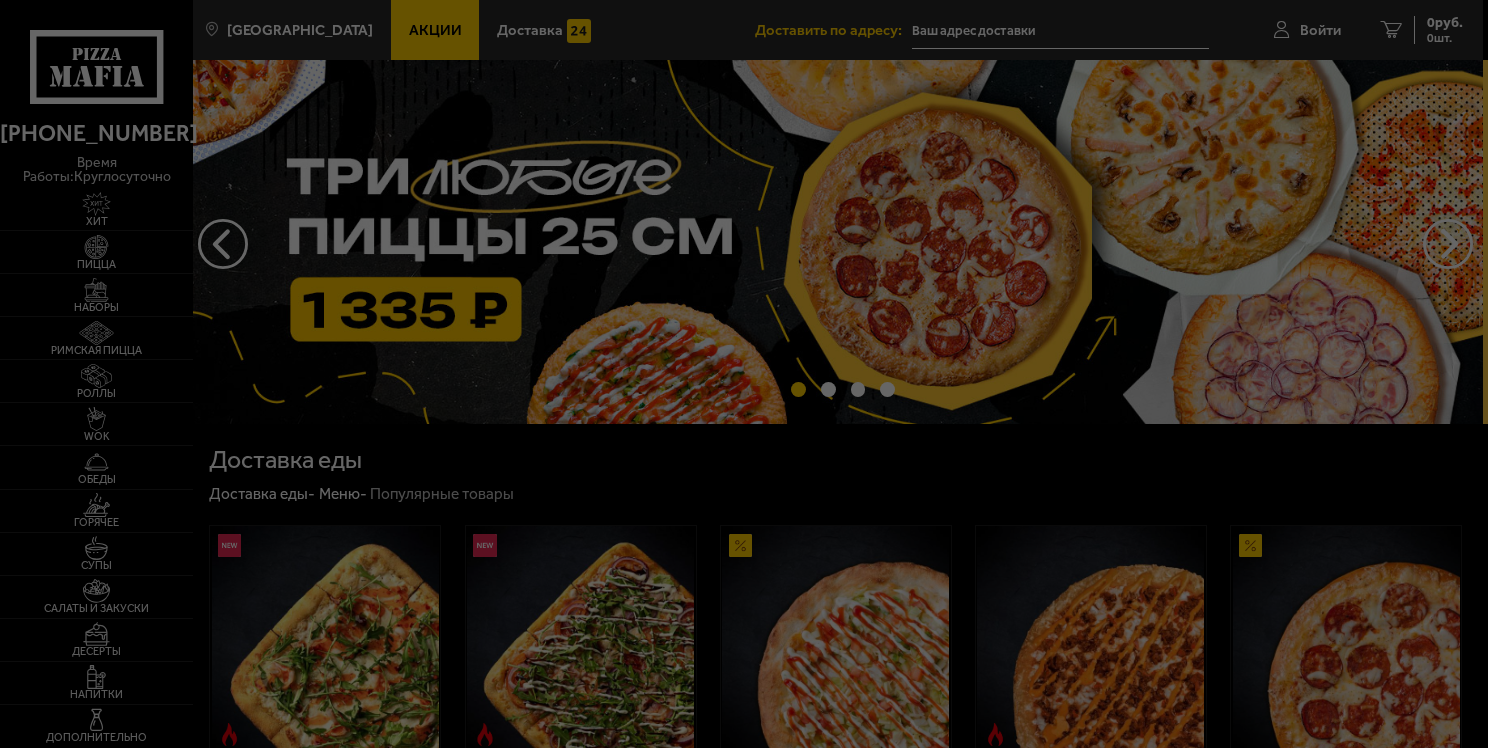 type on "[STREET_ADDRESS]" 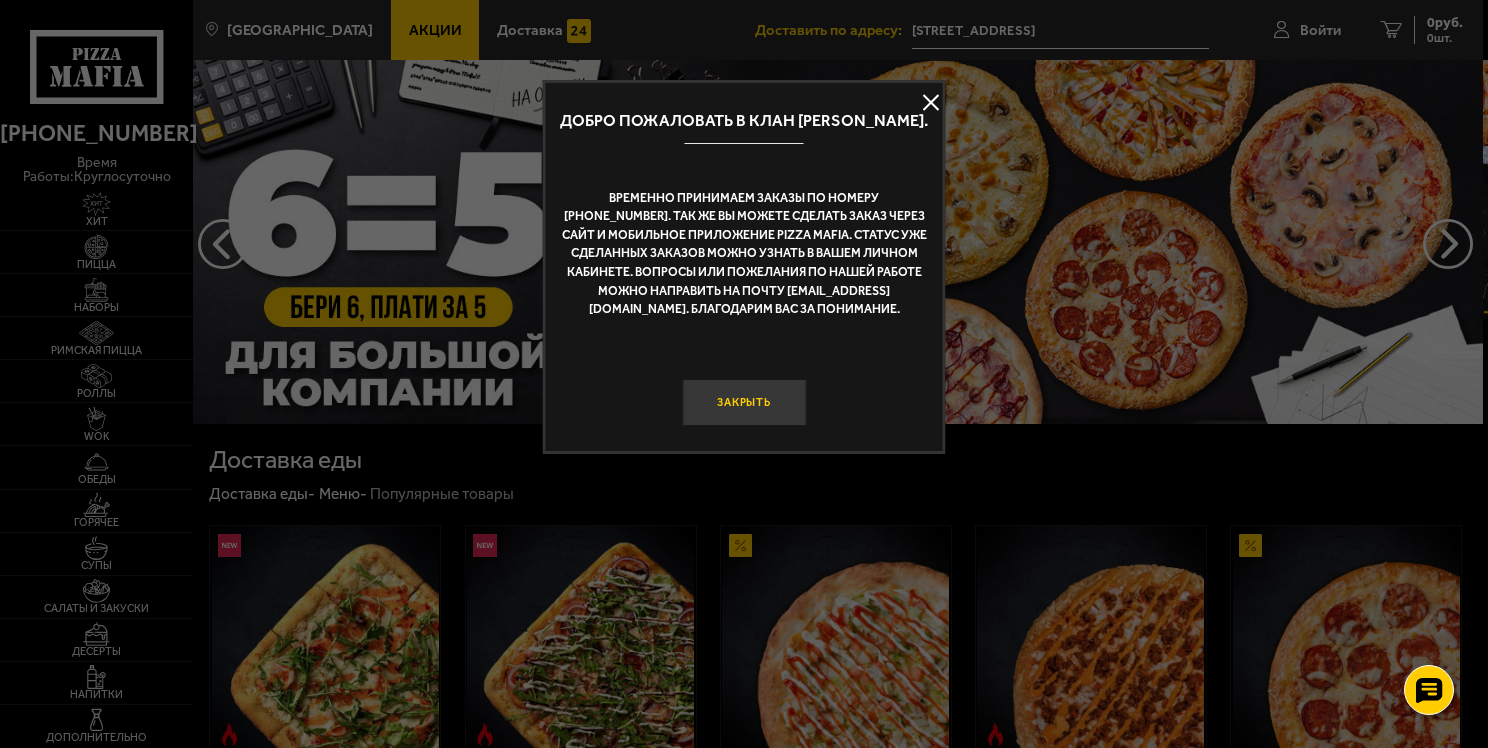 click on "Закрыть" at bounding box center (744, 402) 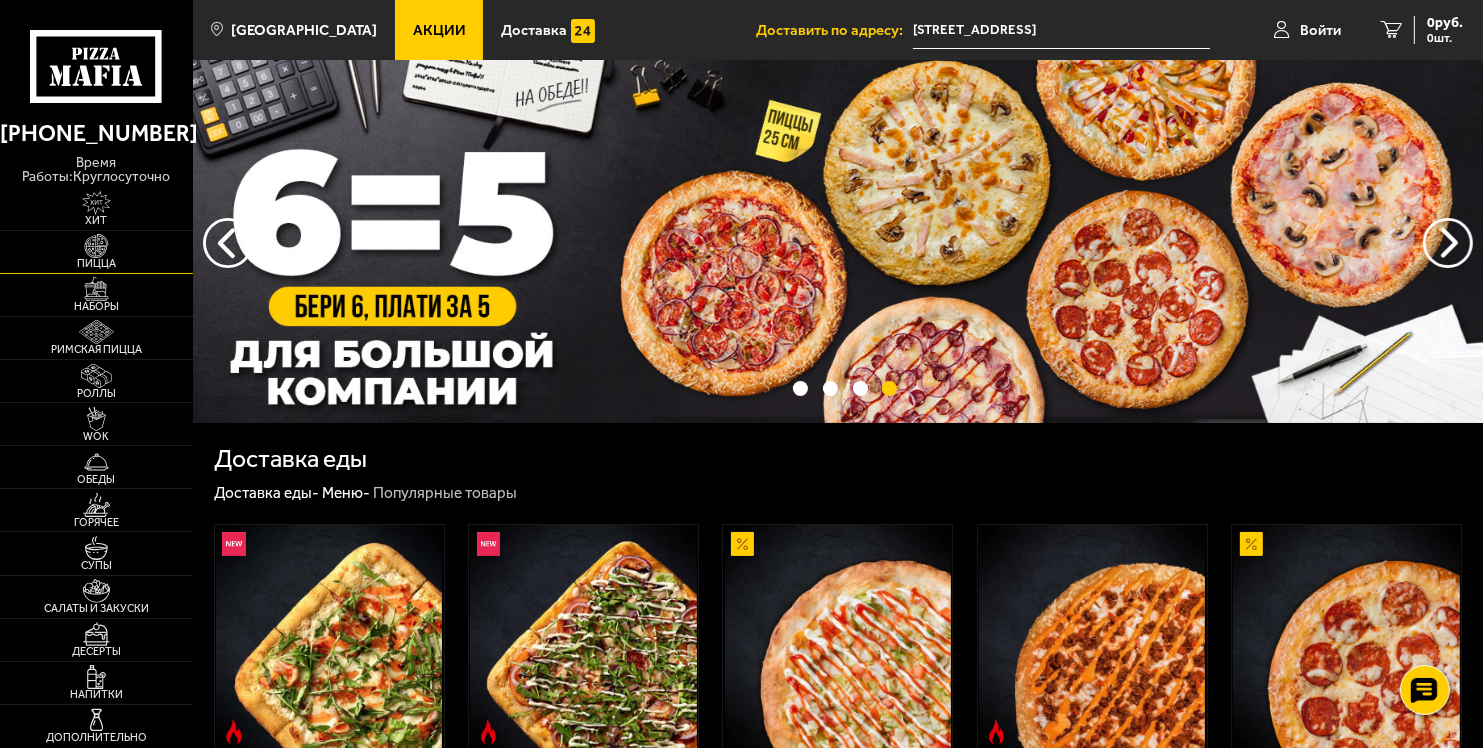 click at bounding box center (96, 246) 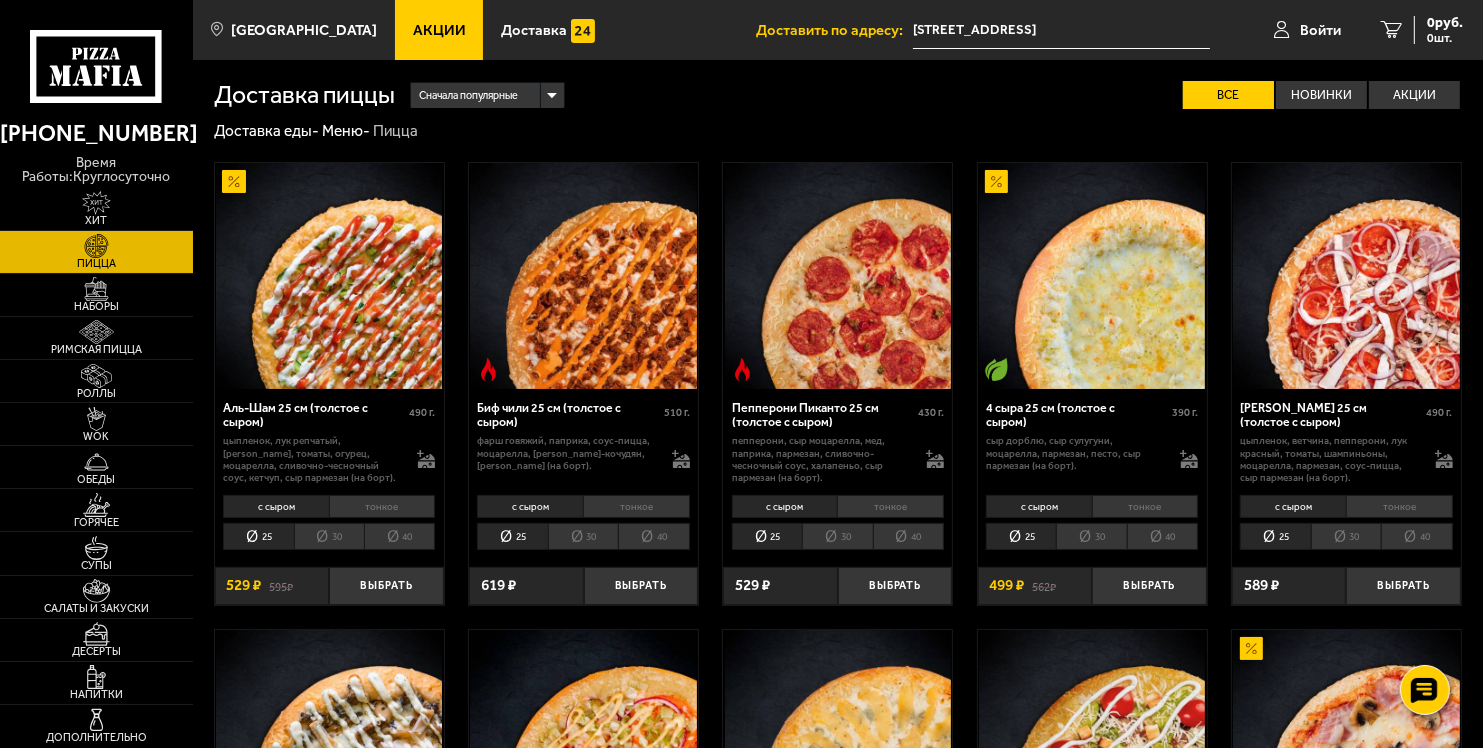click on "30" at bounding box center (837, 536) 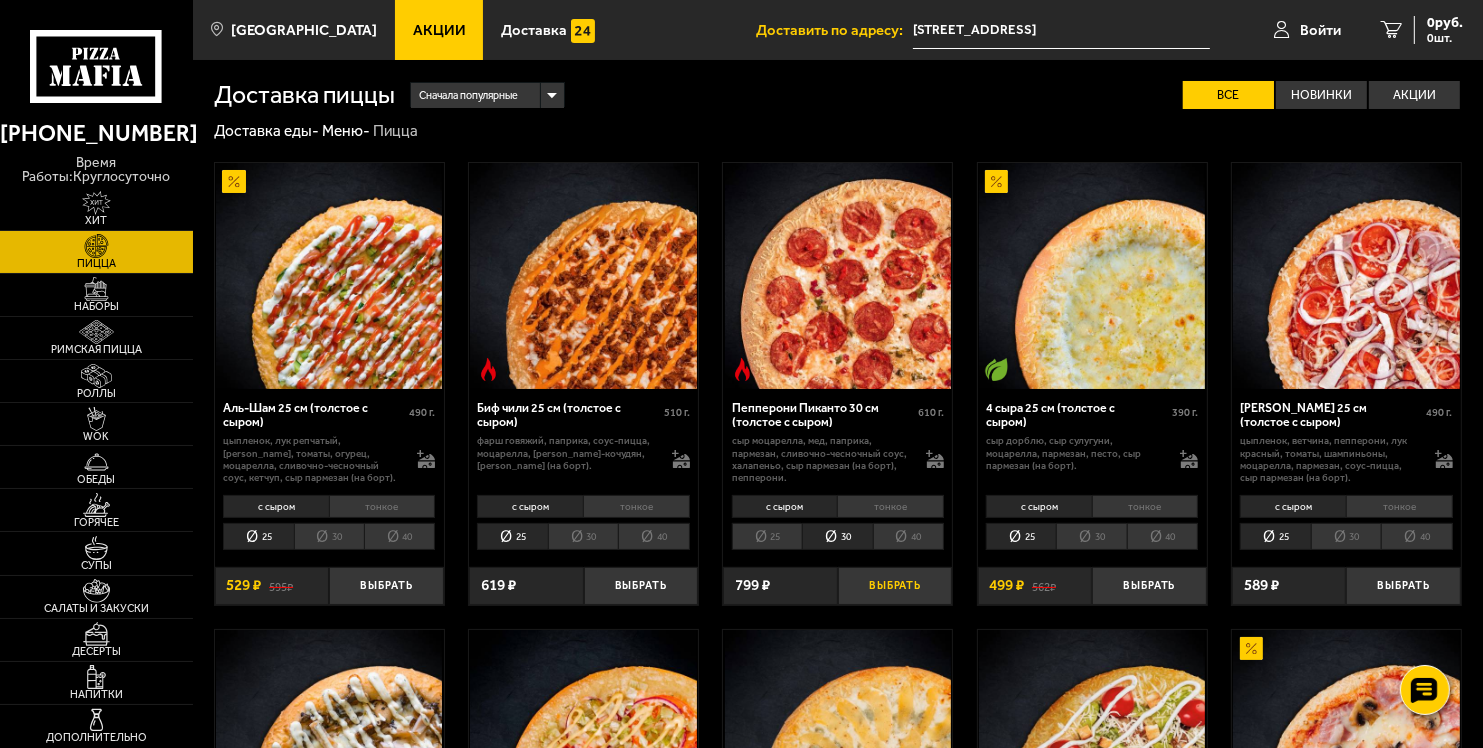 click on "Выбрать" at bounding box center [895, 586] 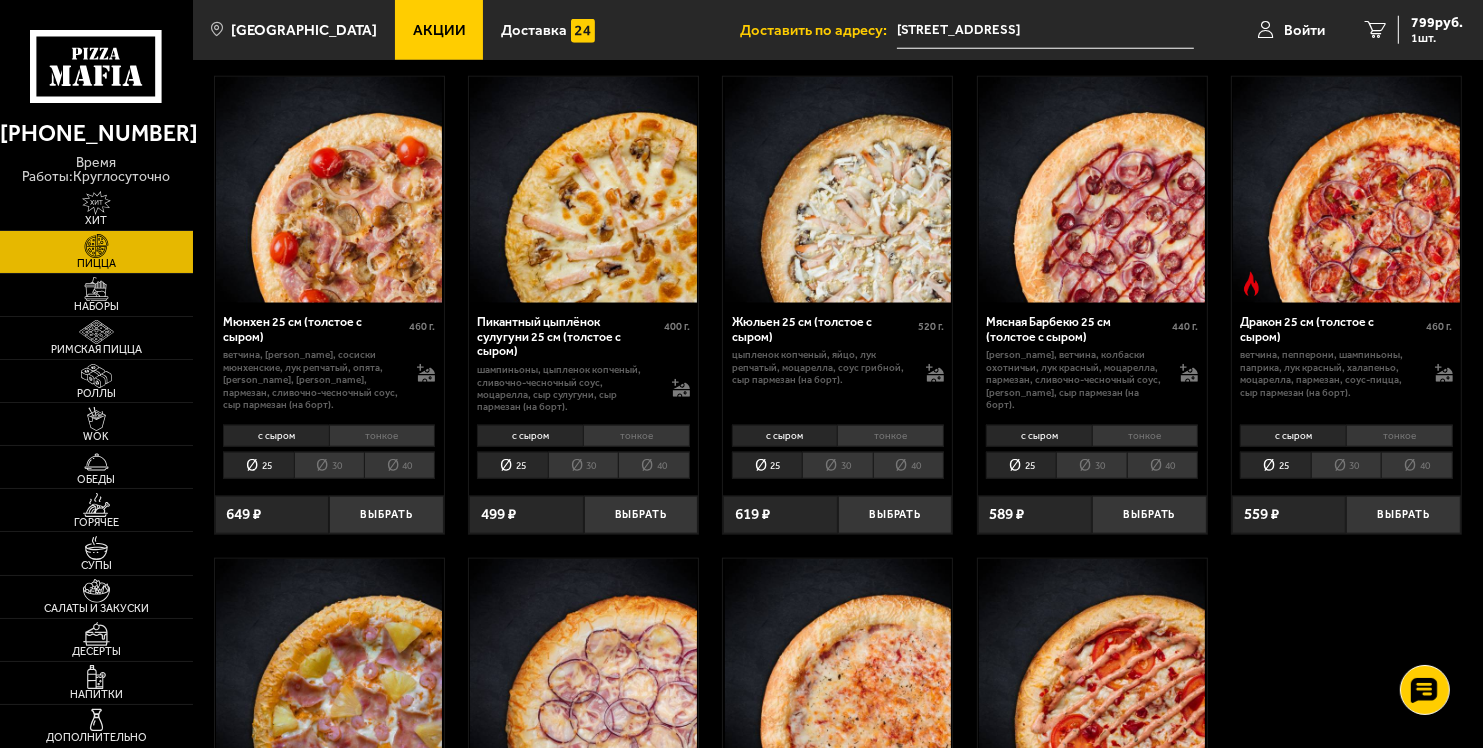 scroll, scrollTop: 2004, scrollLeft: 0, axis: vertical 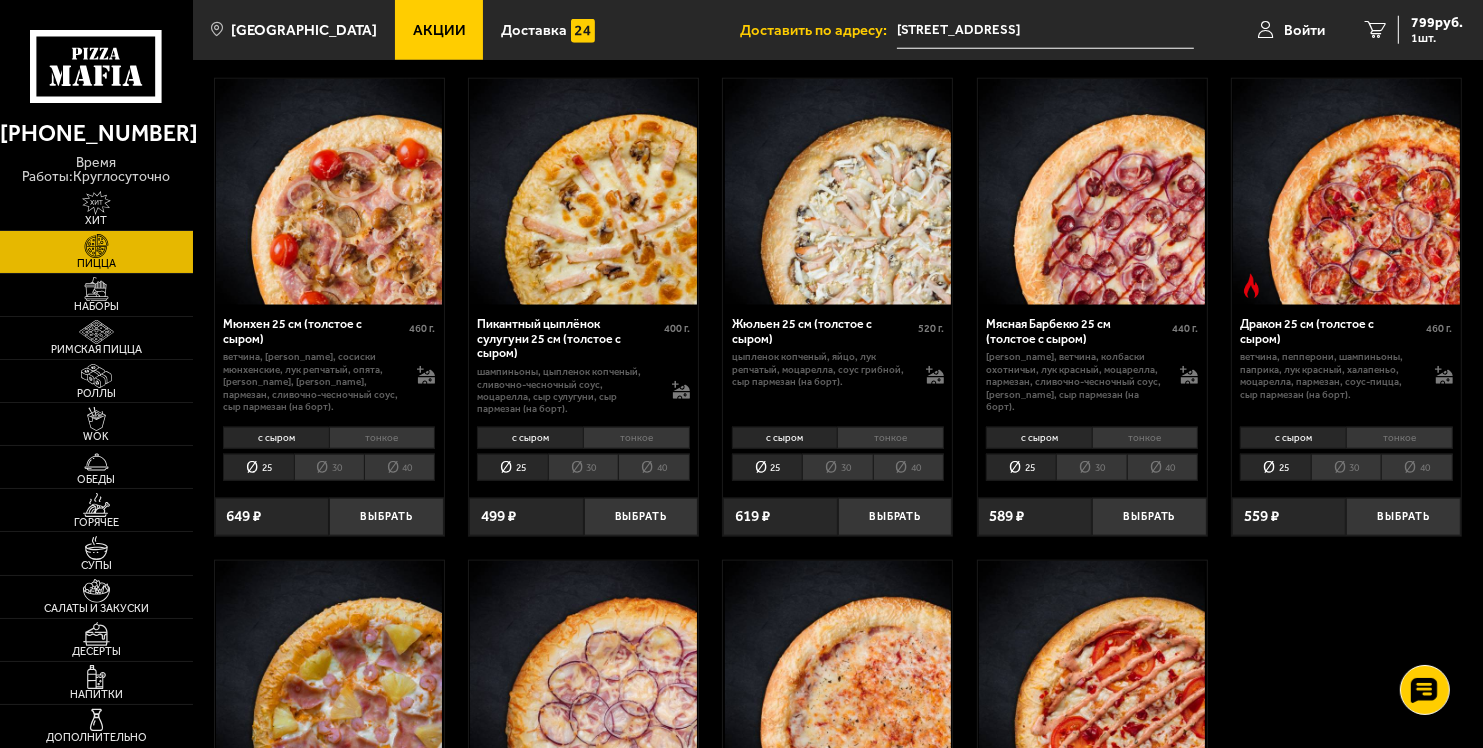 click on "30" at bounding box center (1346, 467) 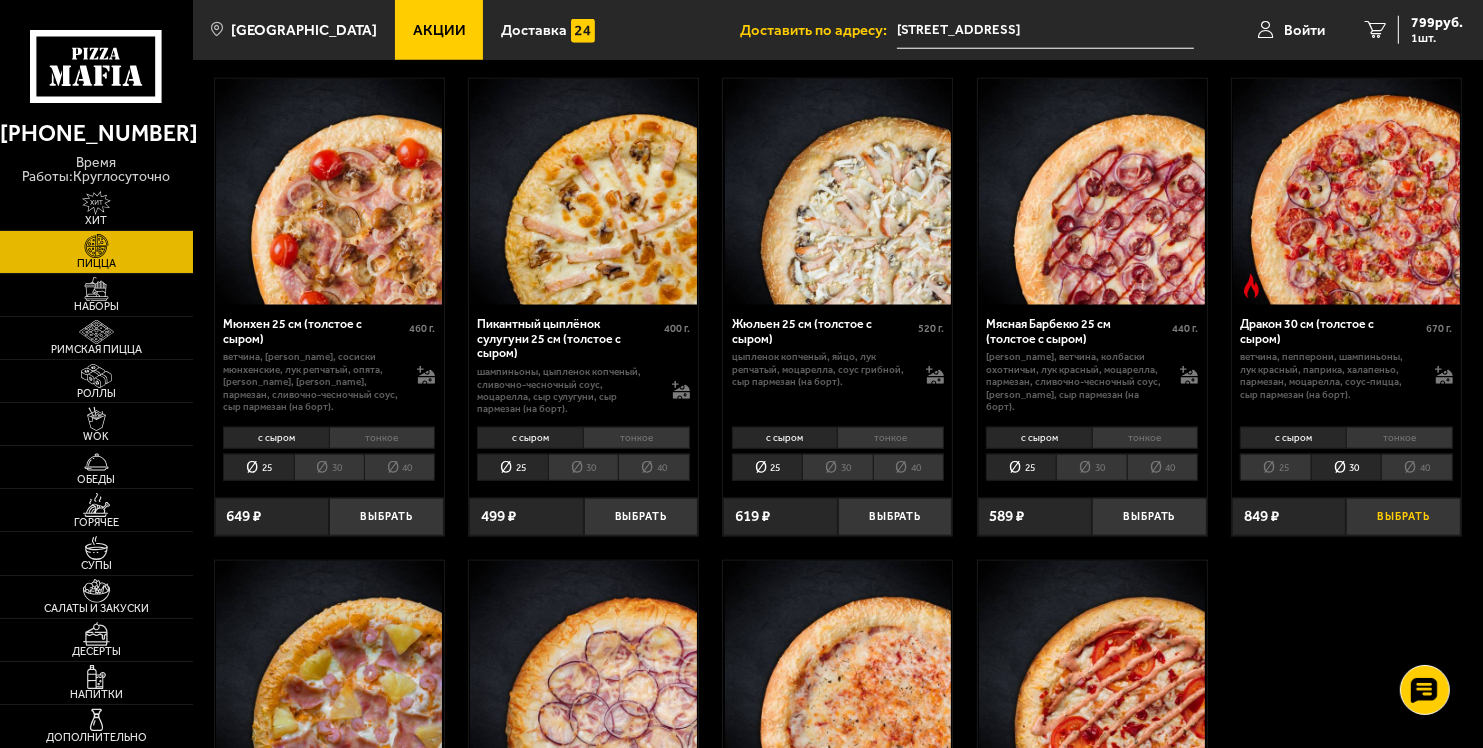 click on "Выбрать" at bounding box center (1403, 517) 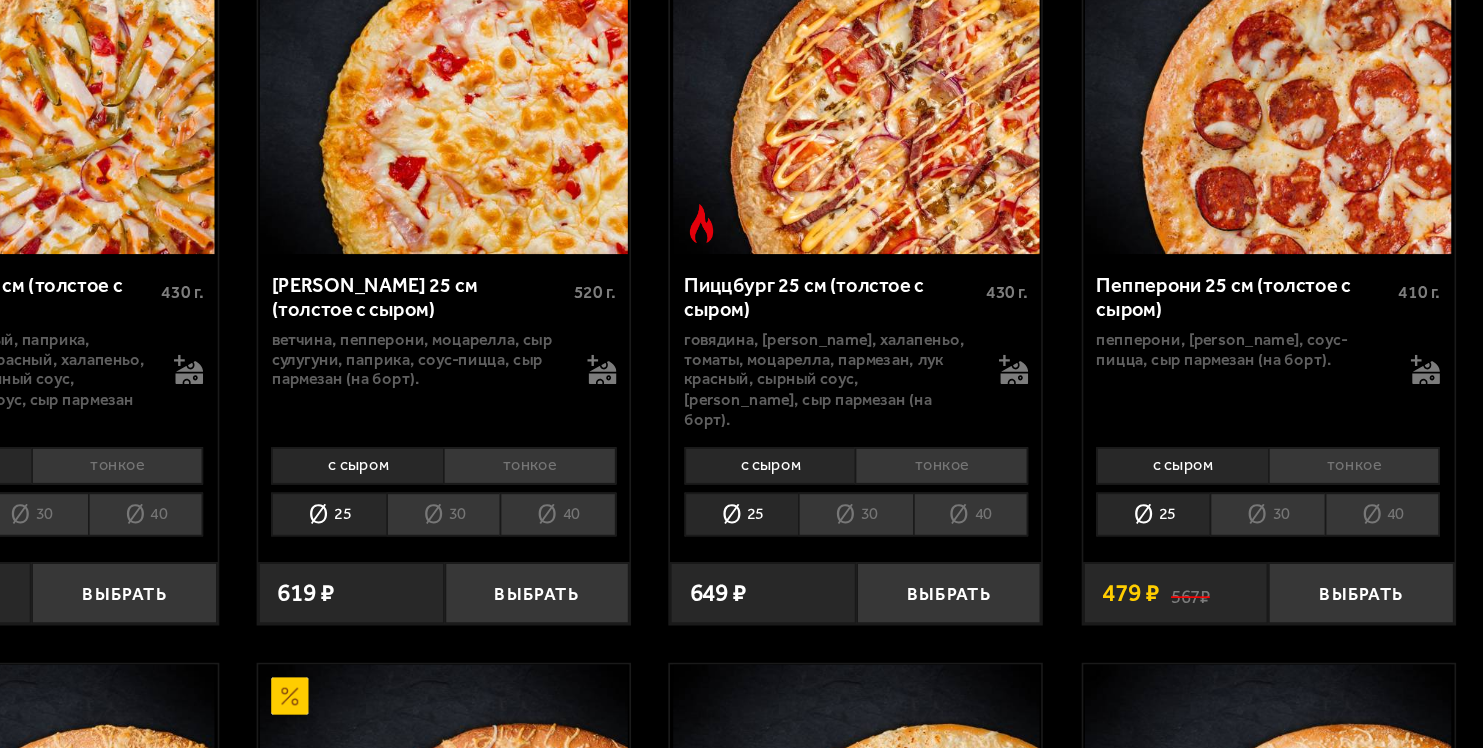 scroll, scrollTop: 1103, scrollLeft: 0, axis: vertical 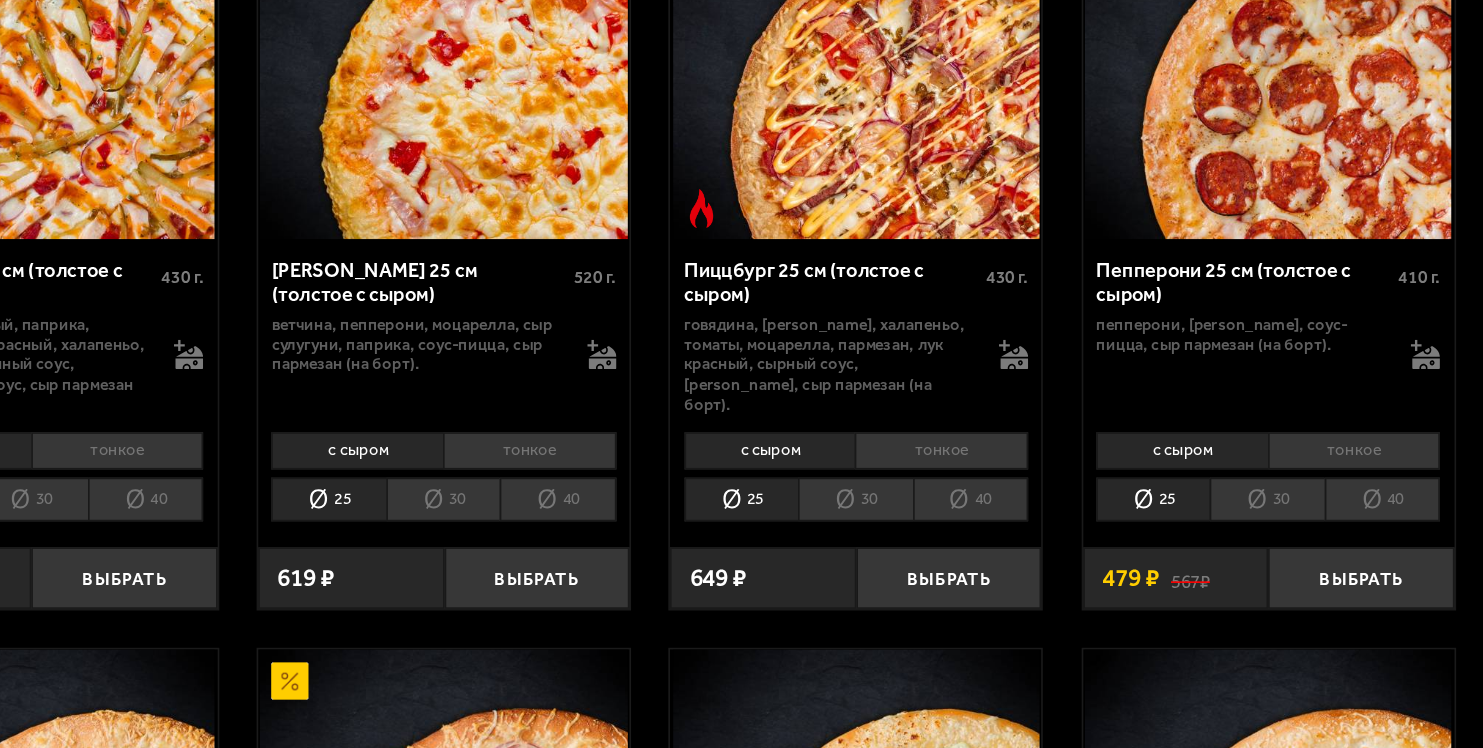 click on "30" at bounding box center [837, 407] 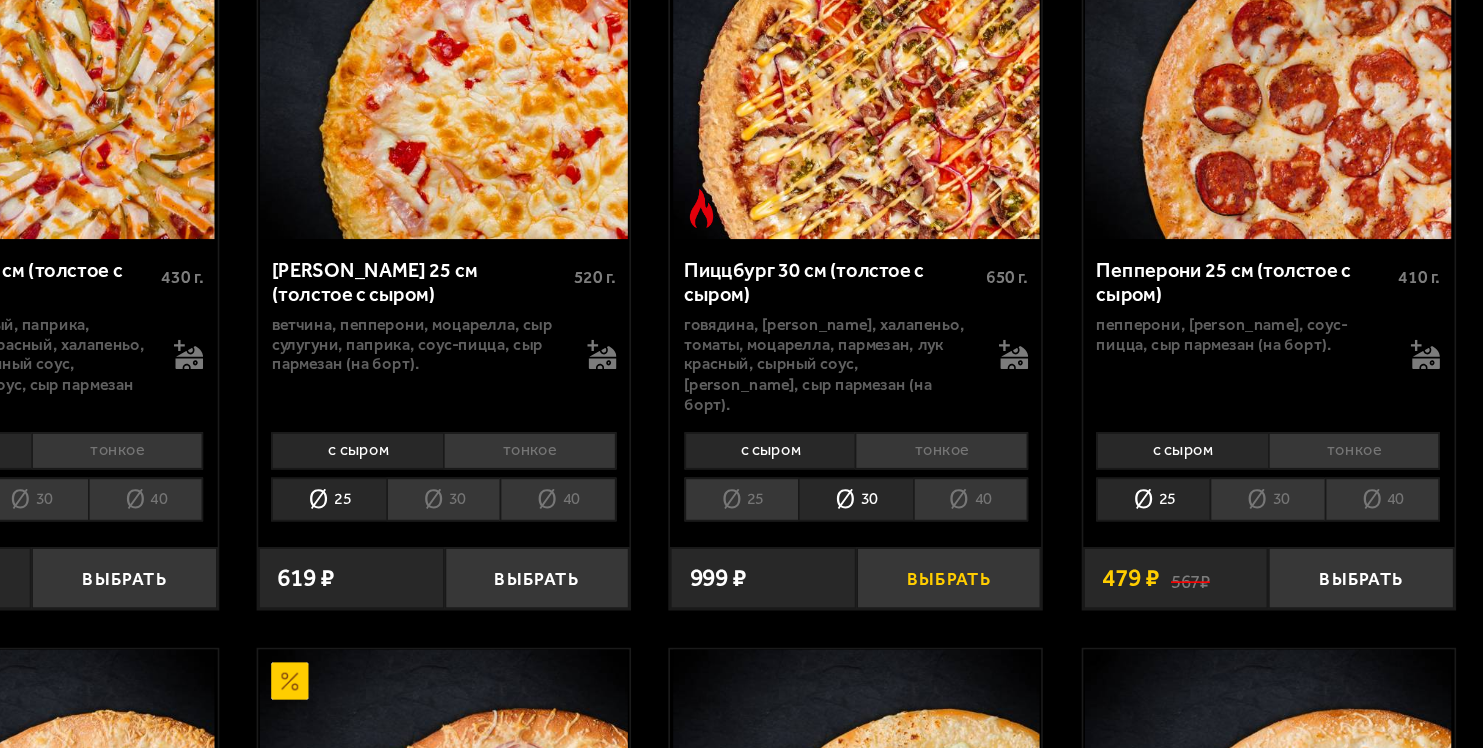 click on "Выбрать" at bounding box center [895, 456] 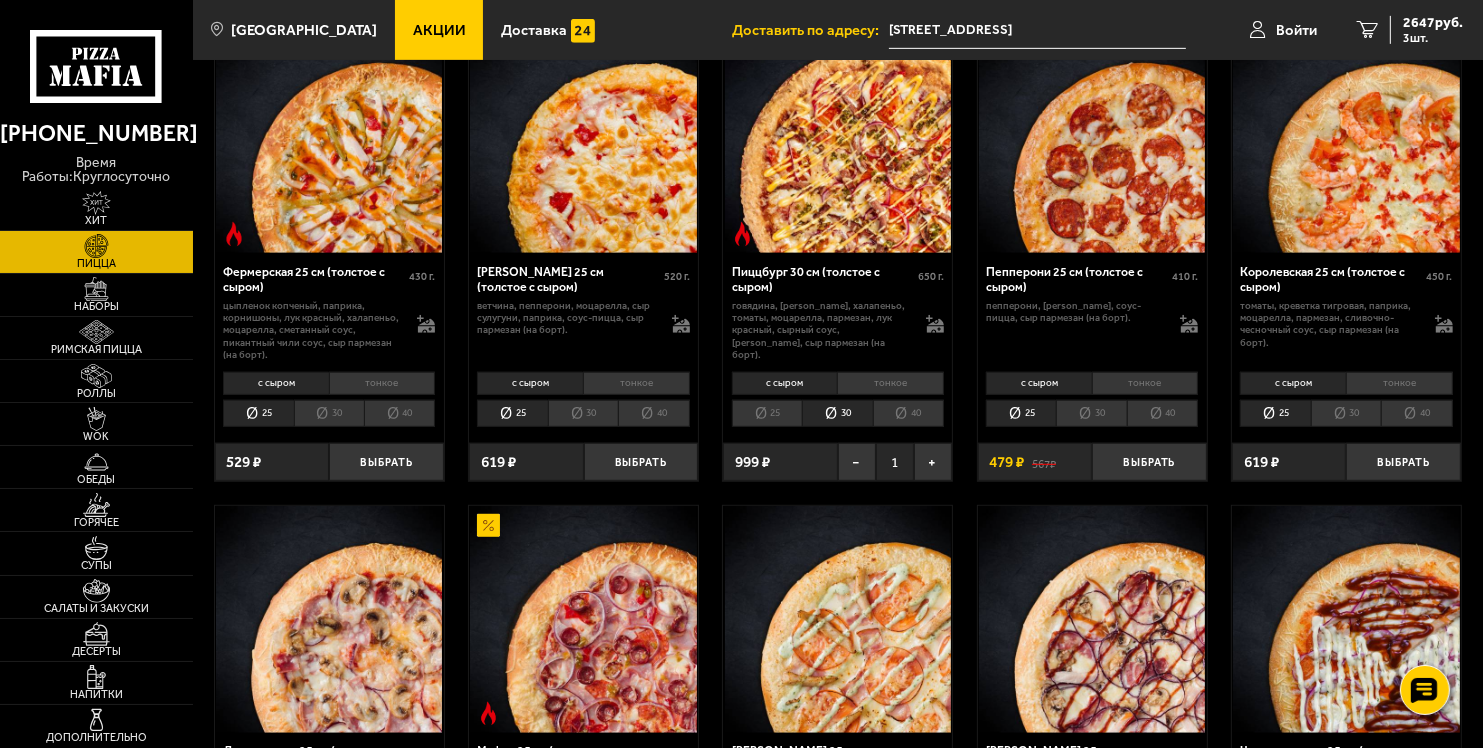 scroll, scrollTop: 1104, scrollLeft: 0, axis: vertical 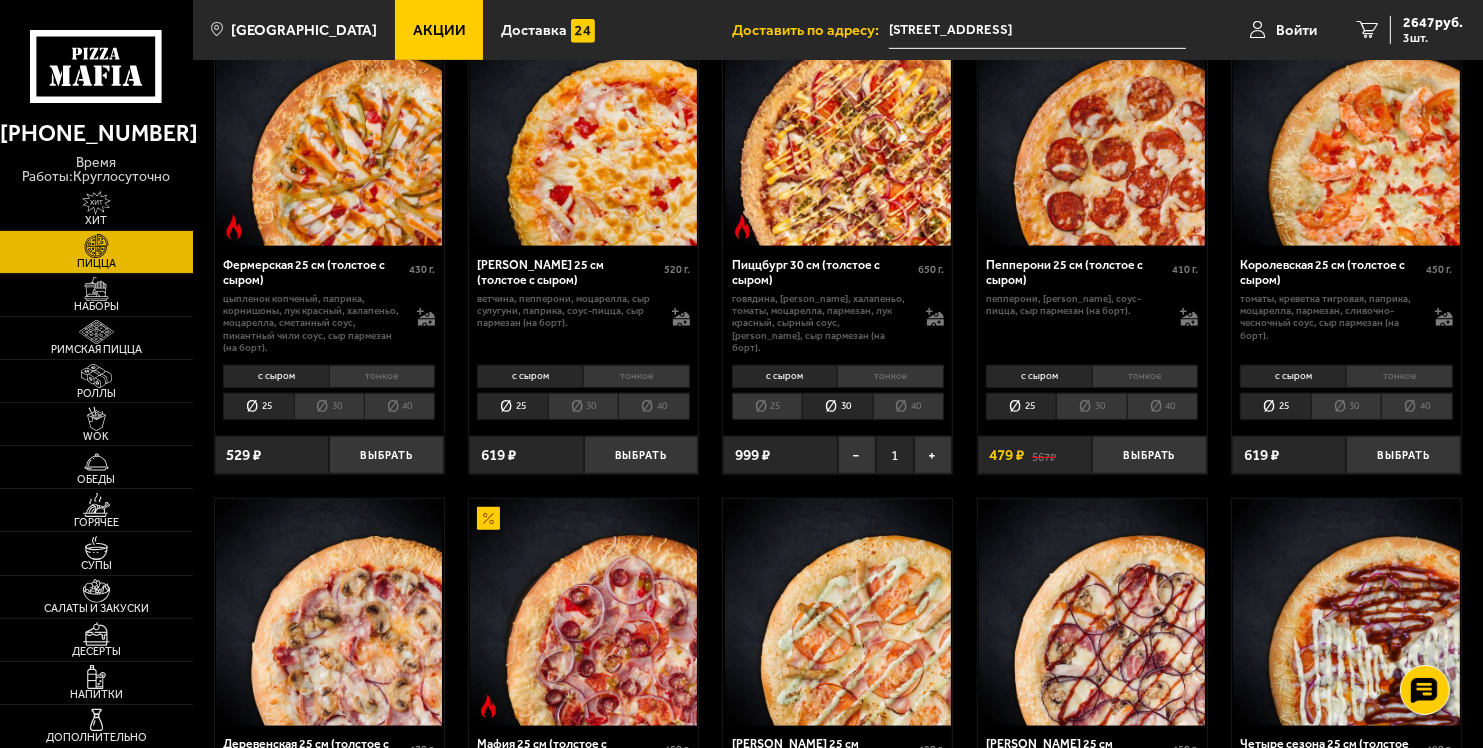 click at bounding box center [1346, 612] 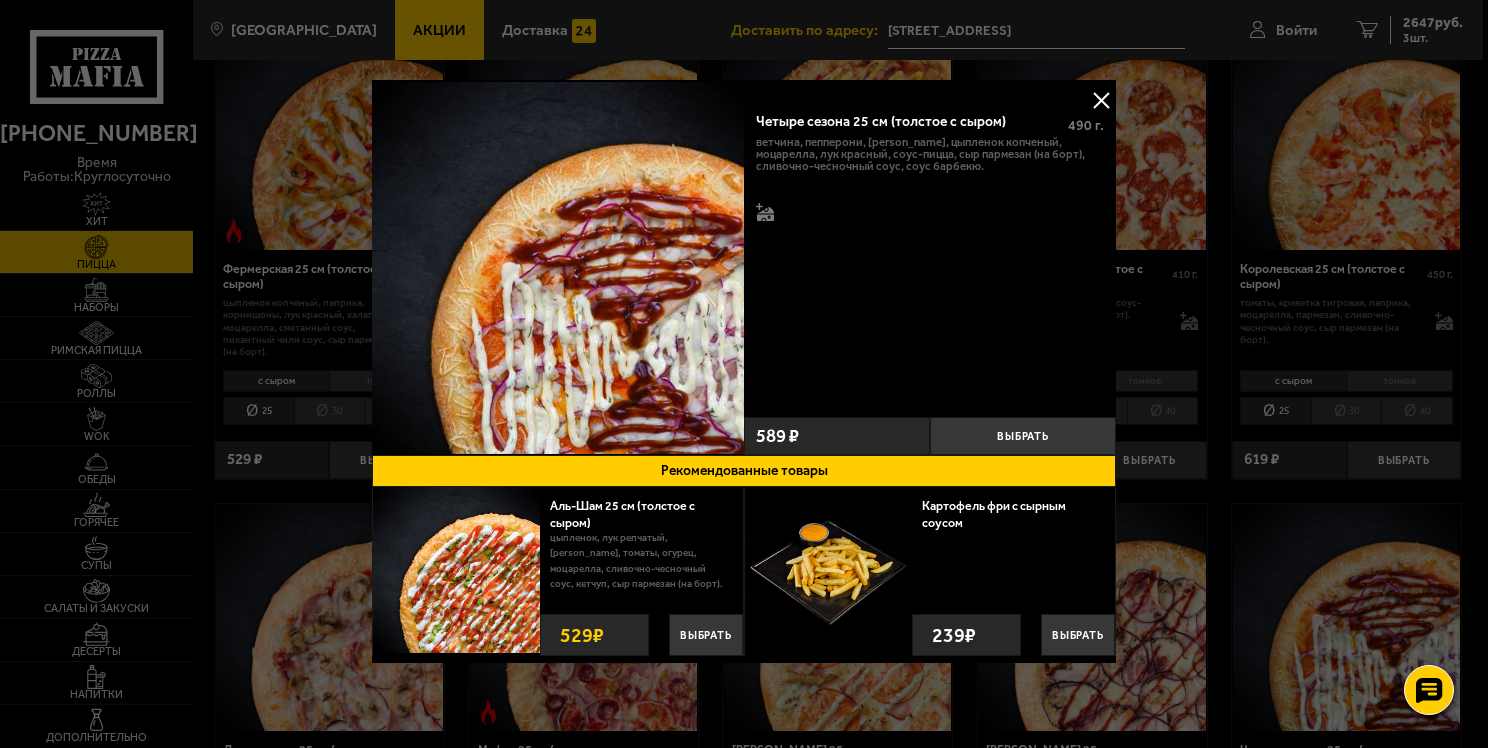 click at bounding box center [1101, 100] 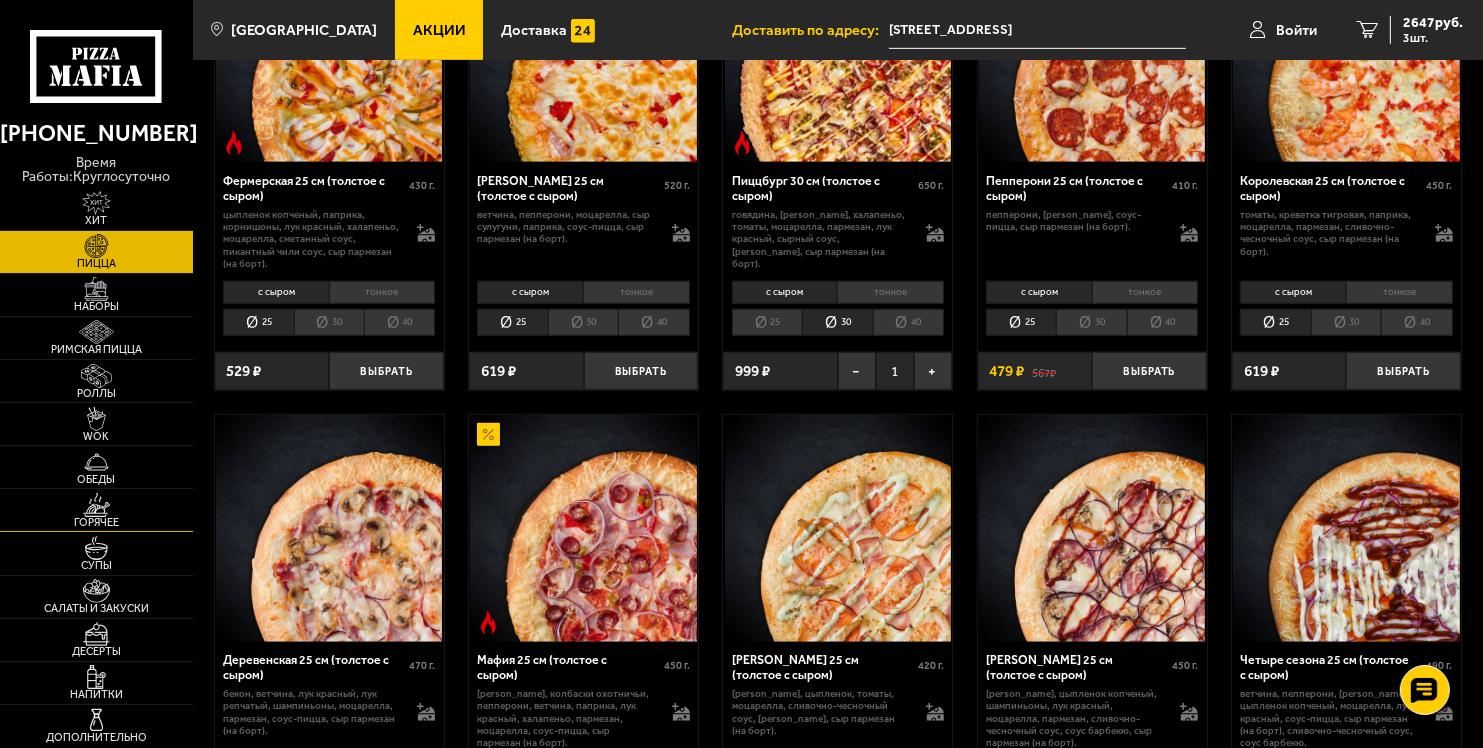 scroll, scrollTop: 1182, scrollLeft: 0, axis: vertical 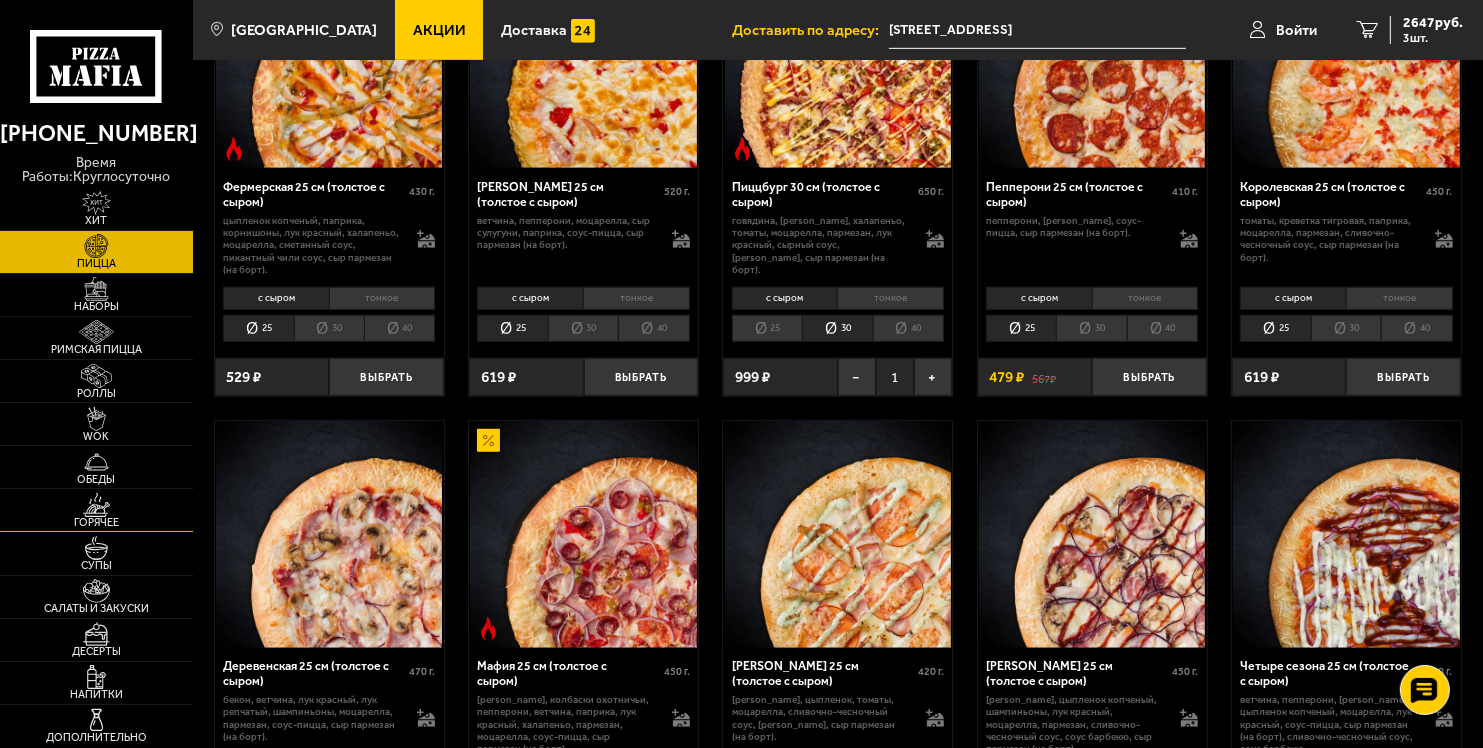 click at bounding box center (96, 505) 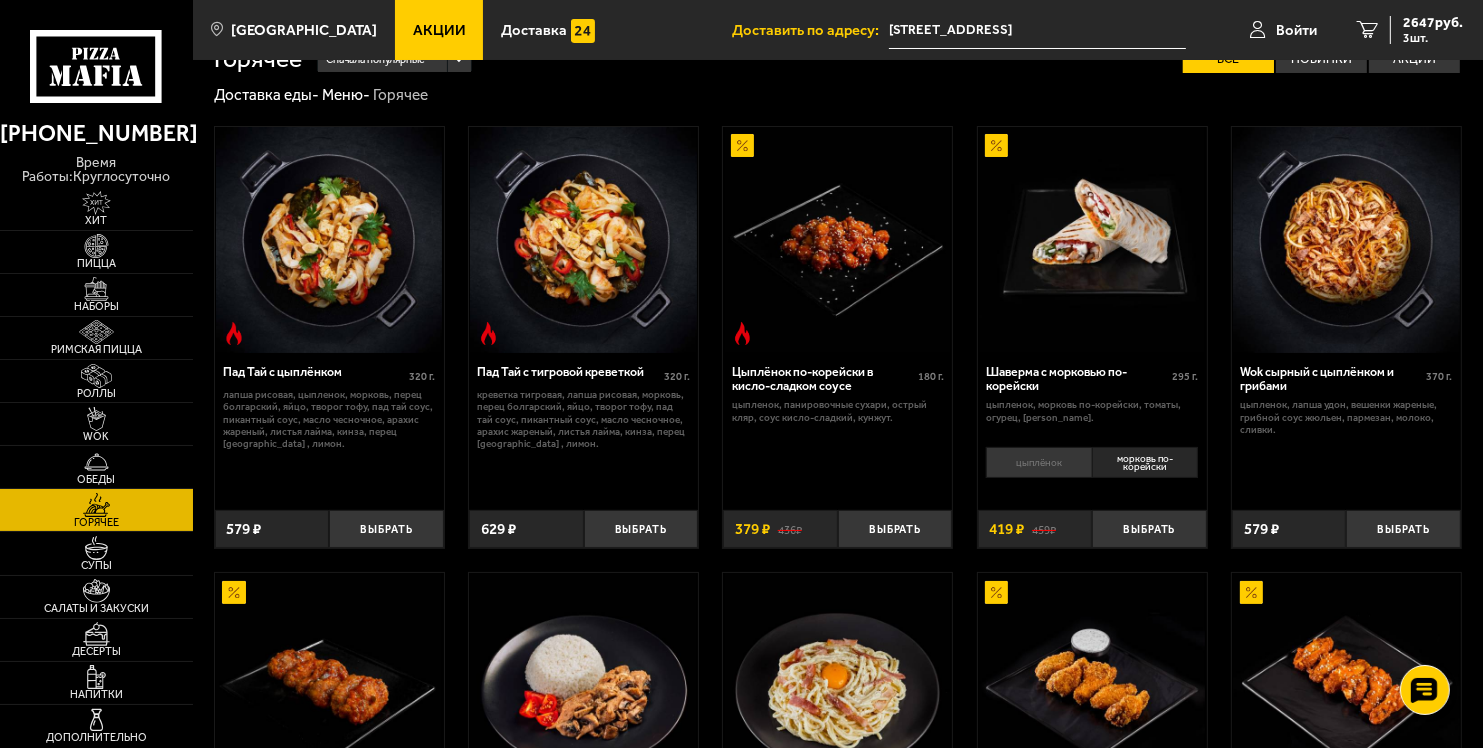 scroll, scrollTop: 0, scrollLeft: 0, axis: both 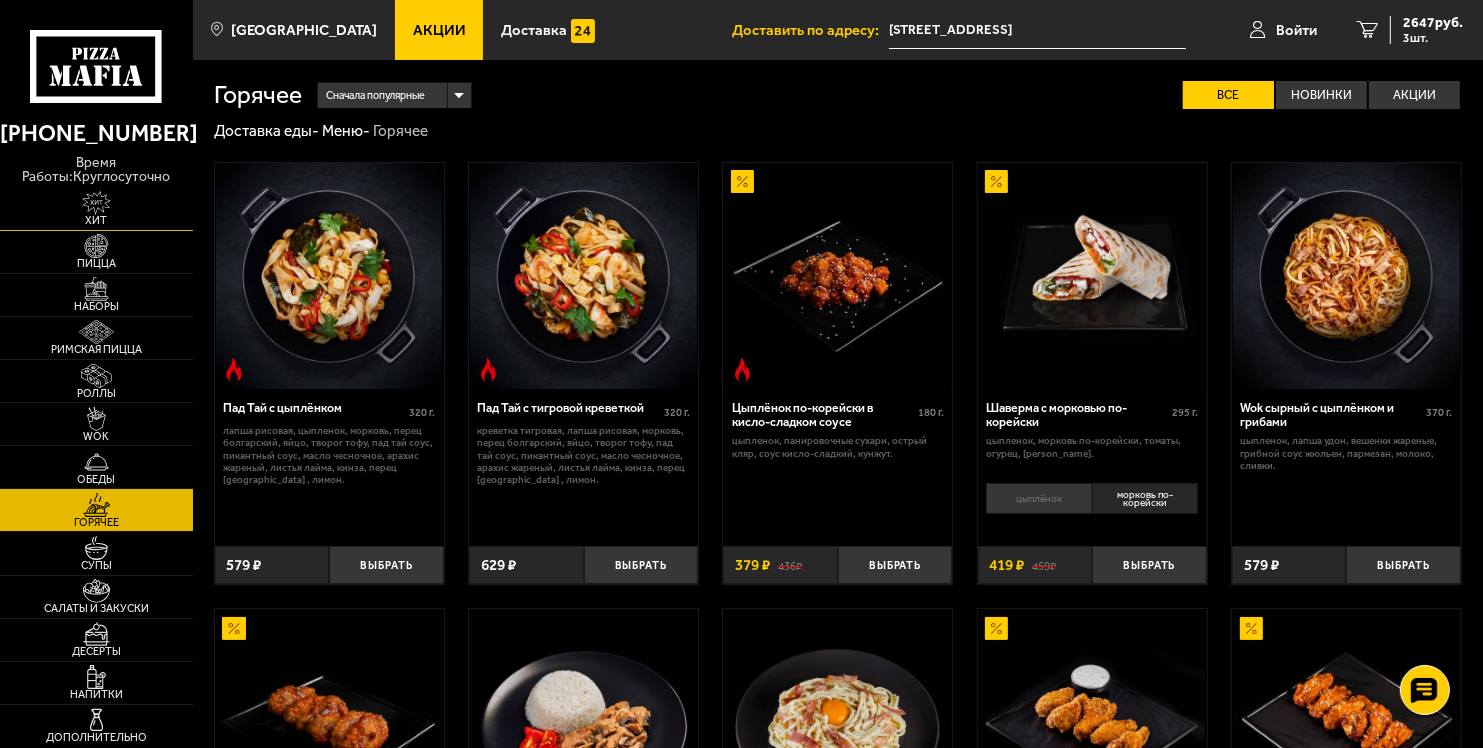 click at bounding box center (96, 203) 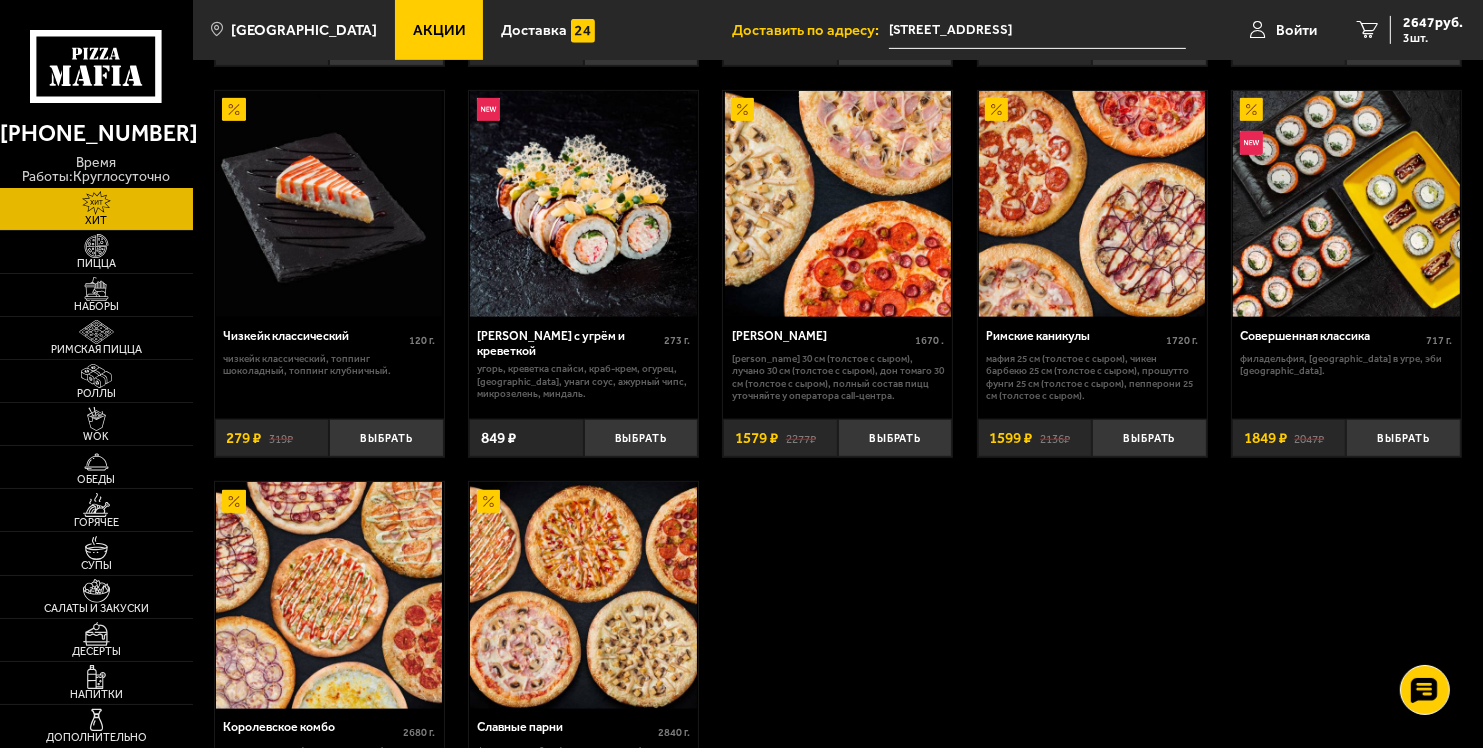 scroll, scrollTop: 902, scrollLeft: 0, axis: vertical 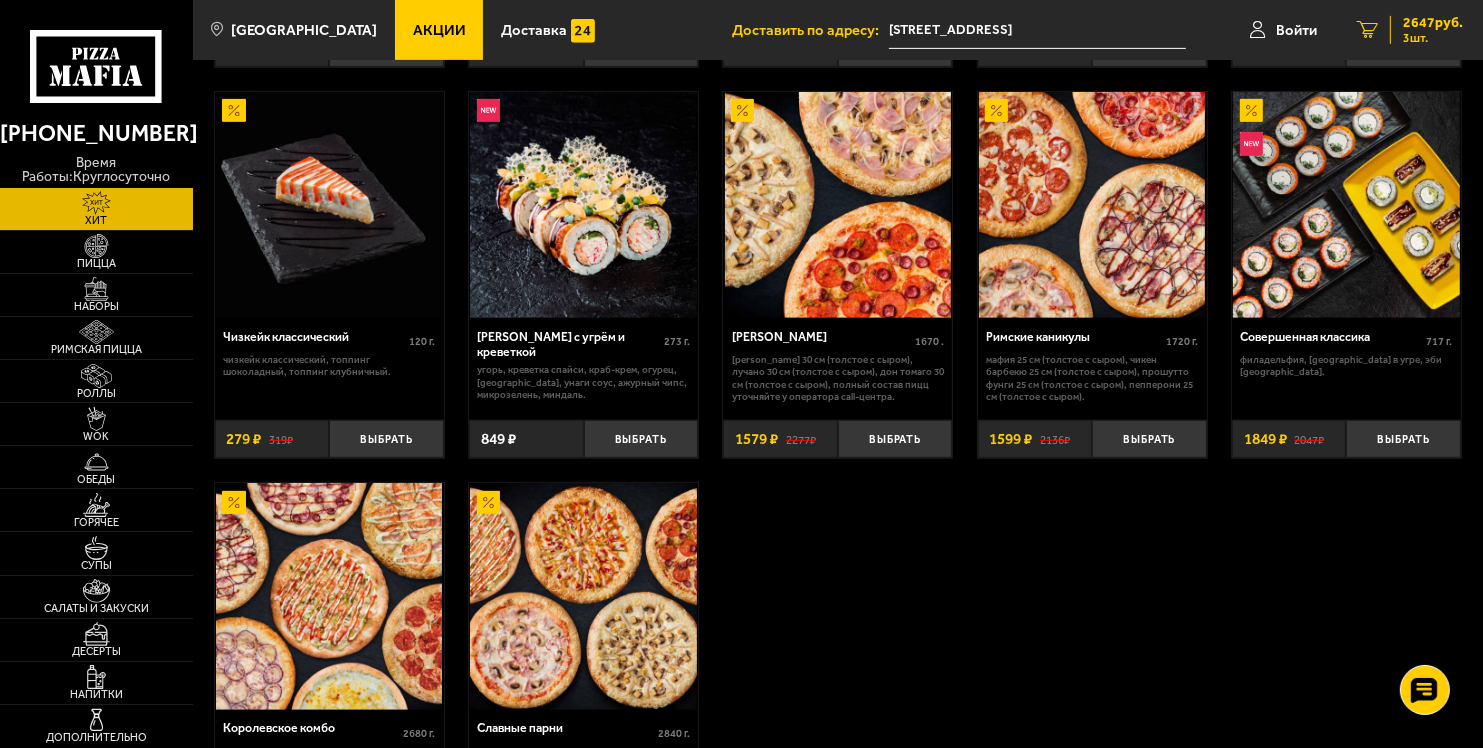 click on "2647  руб." at bounding box center (1433, 23) 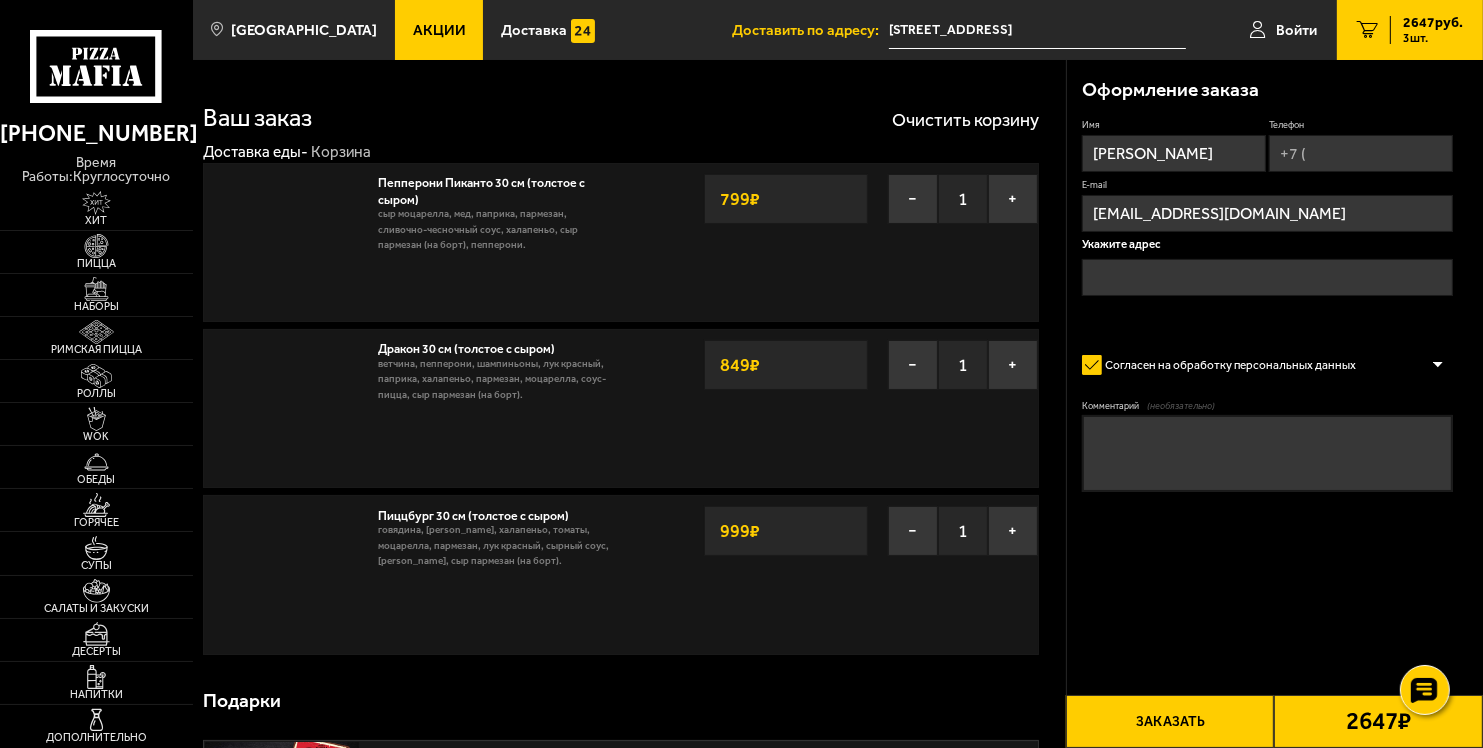 type on "[STREET_ADDRESS]" 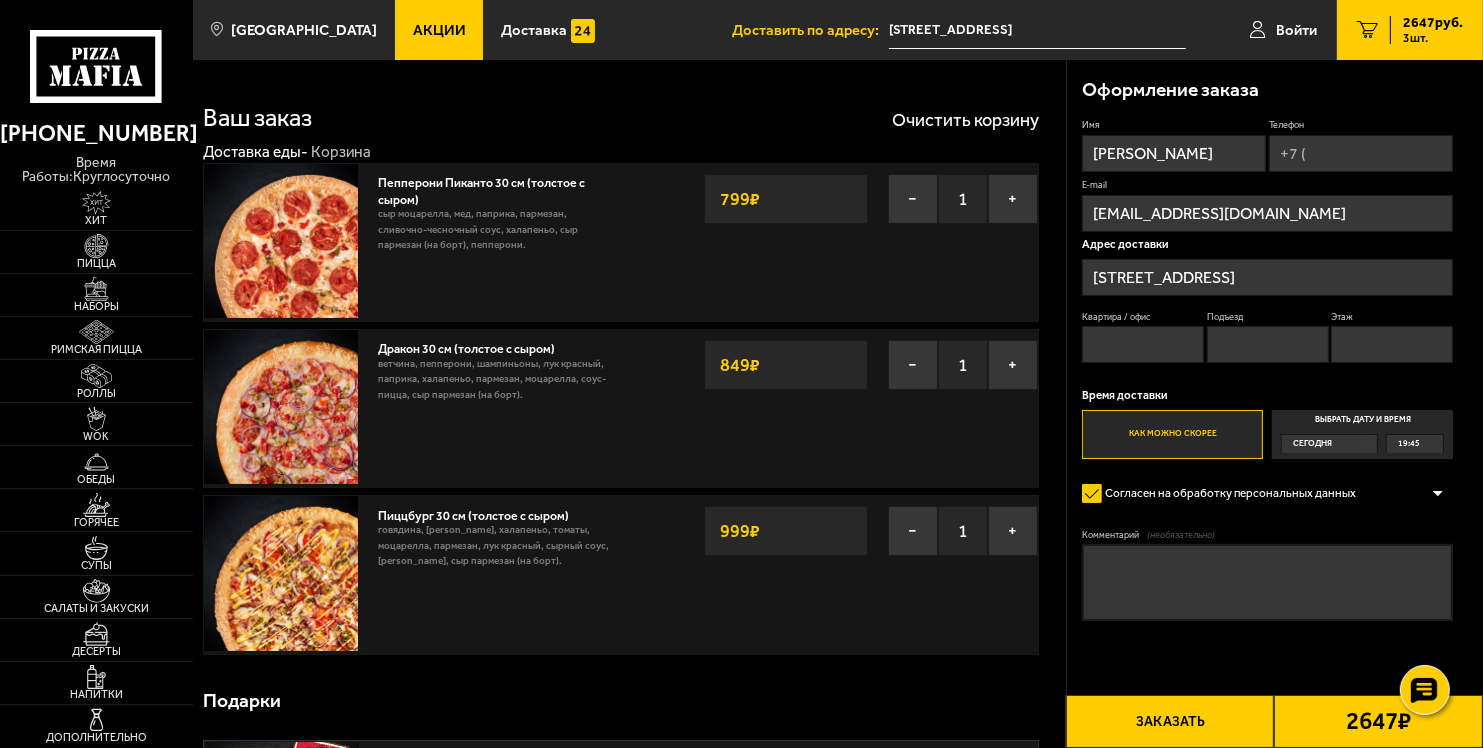 click on "Телефон" at bounding box center [1361, 153] 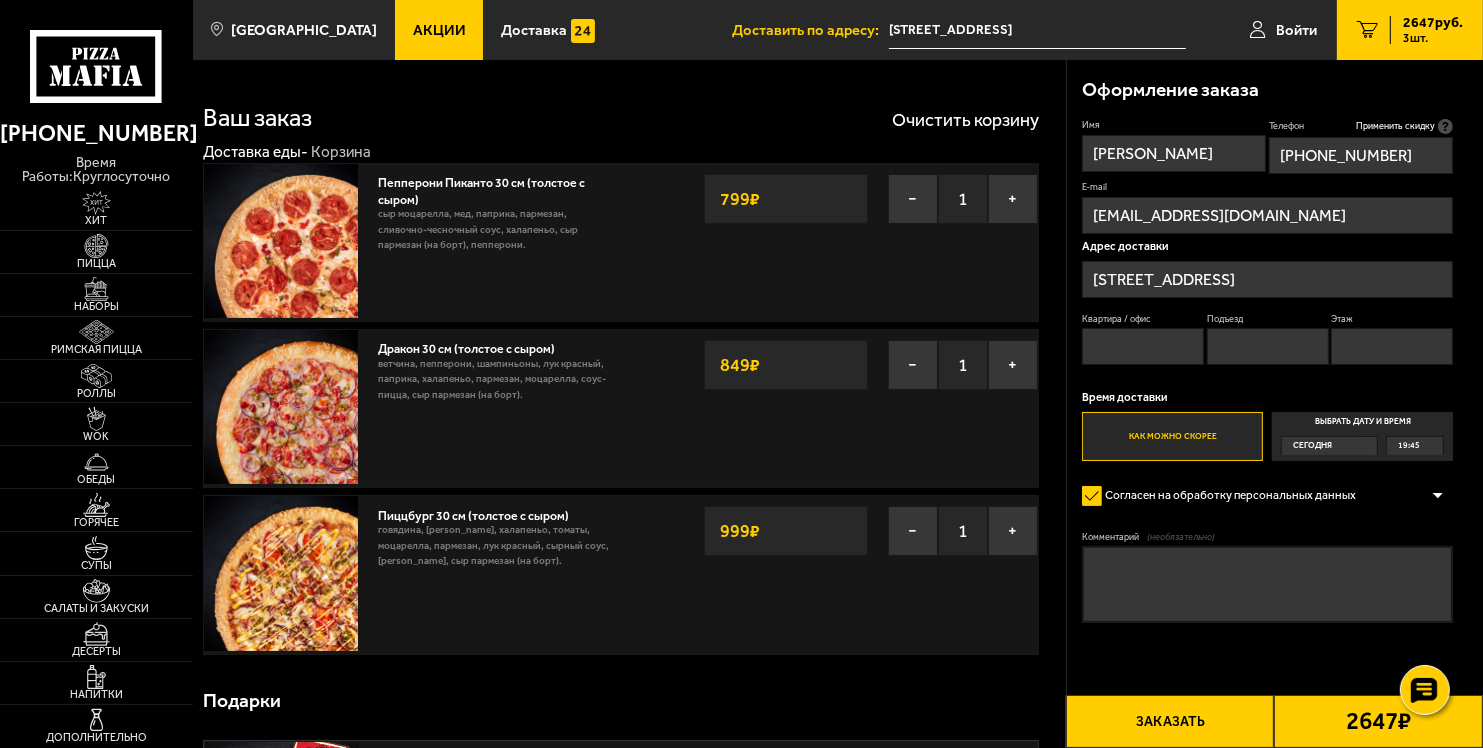 type on "+7 (952) 239-03-51" 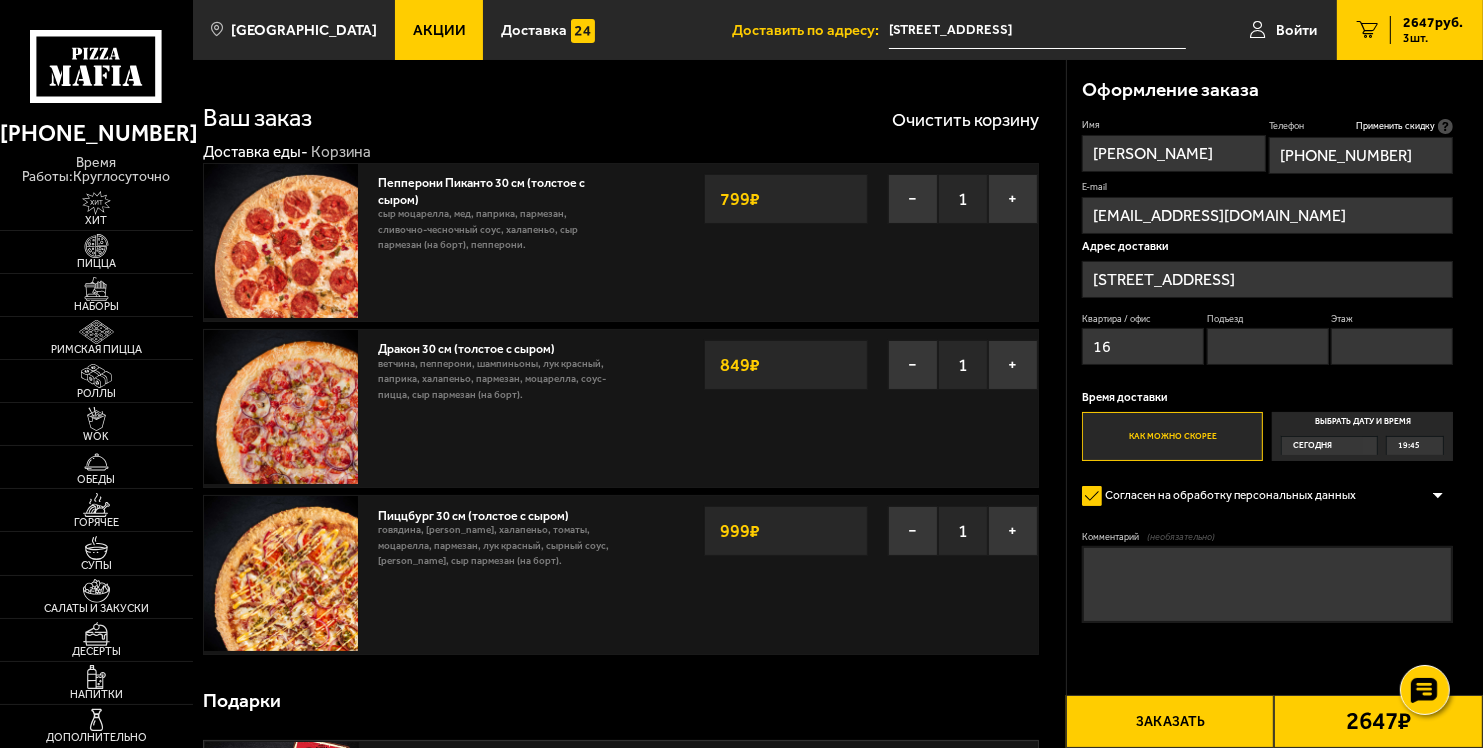 type on "166" 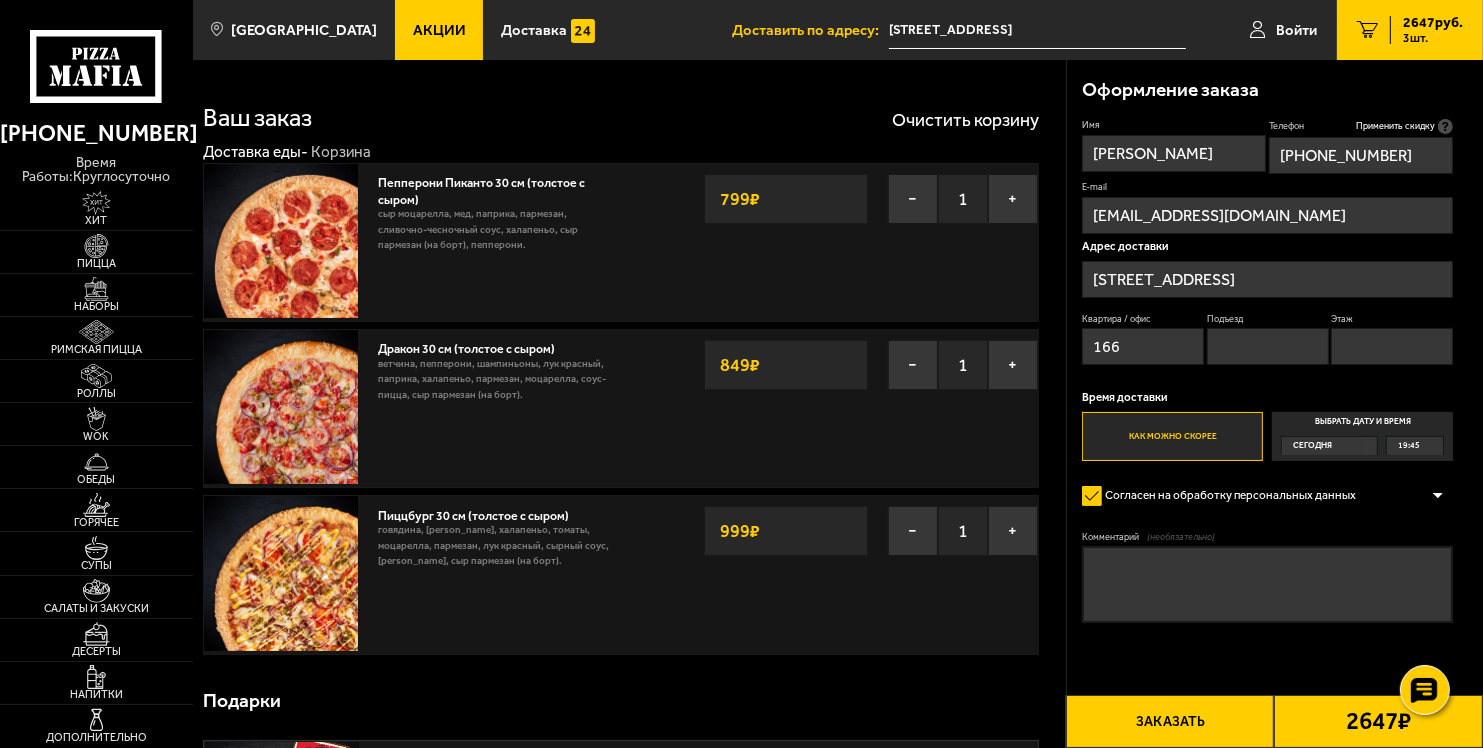 type on "1" 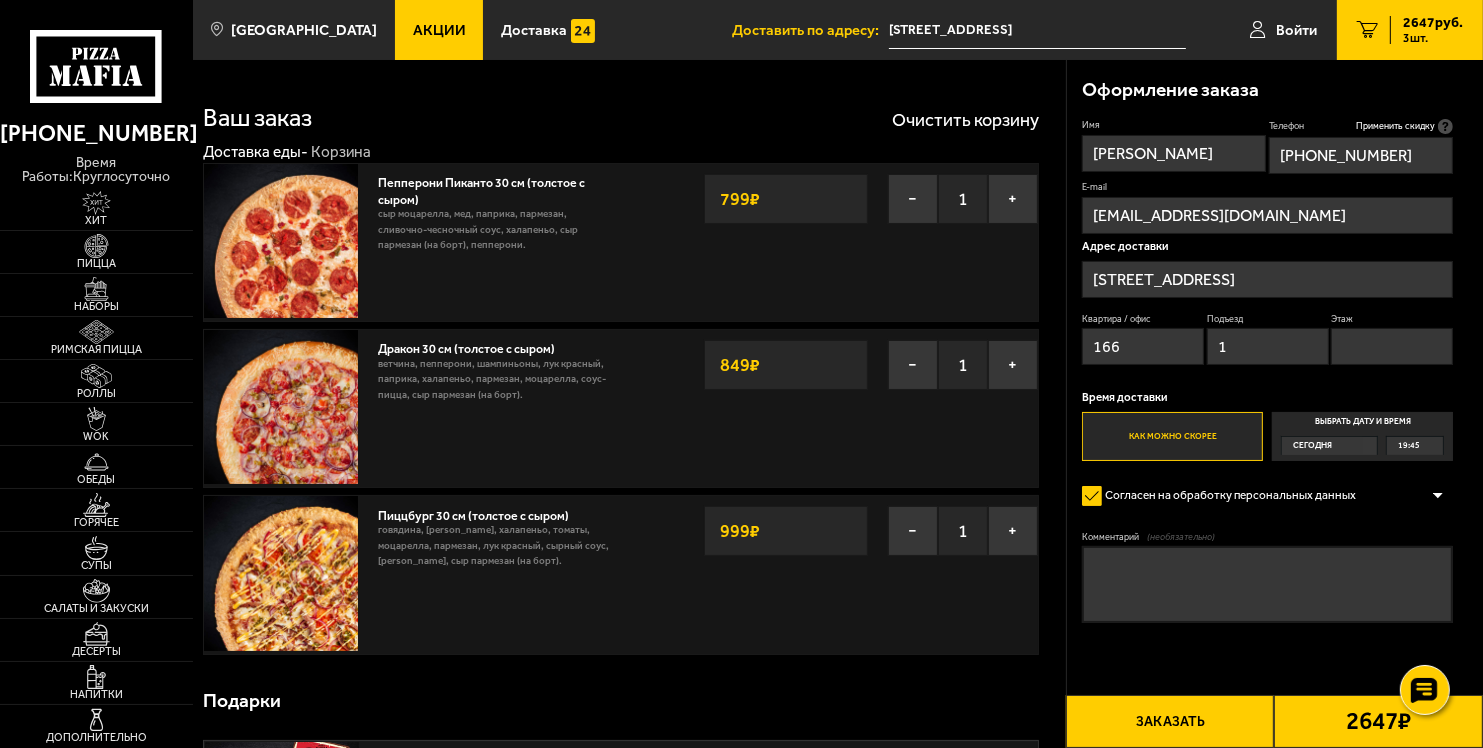 type on "20" 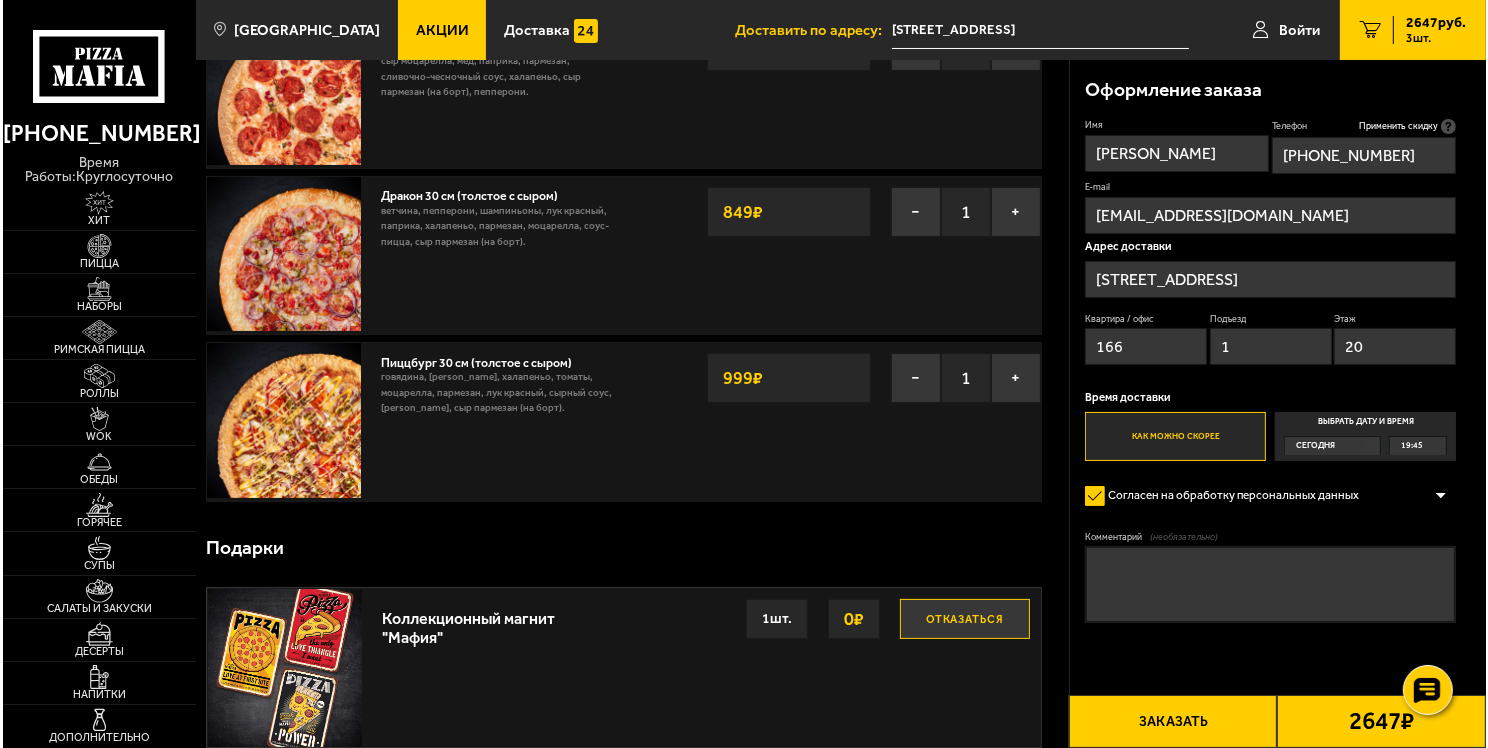 scroll, scrollTop: 142, scrollLeft: 0, axis: vertical 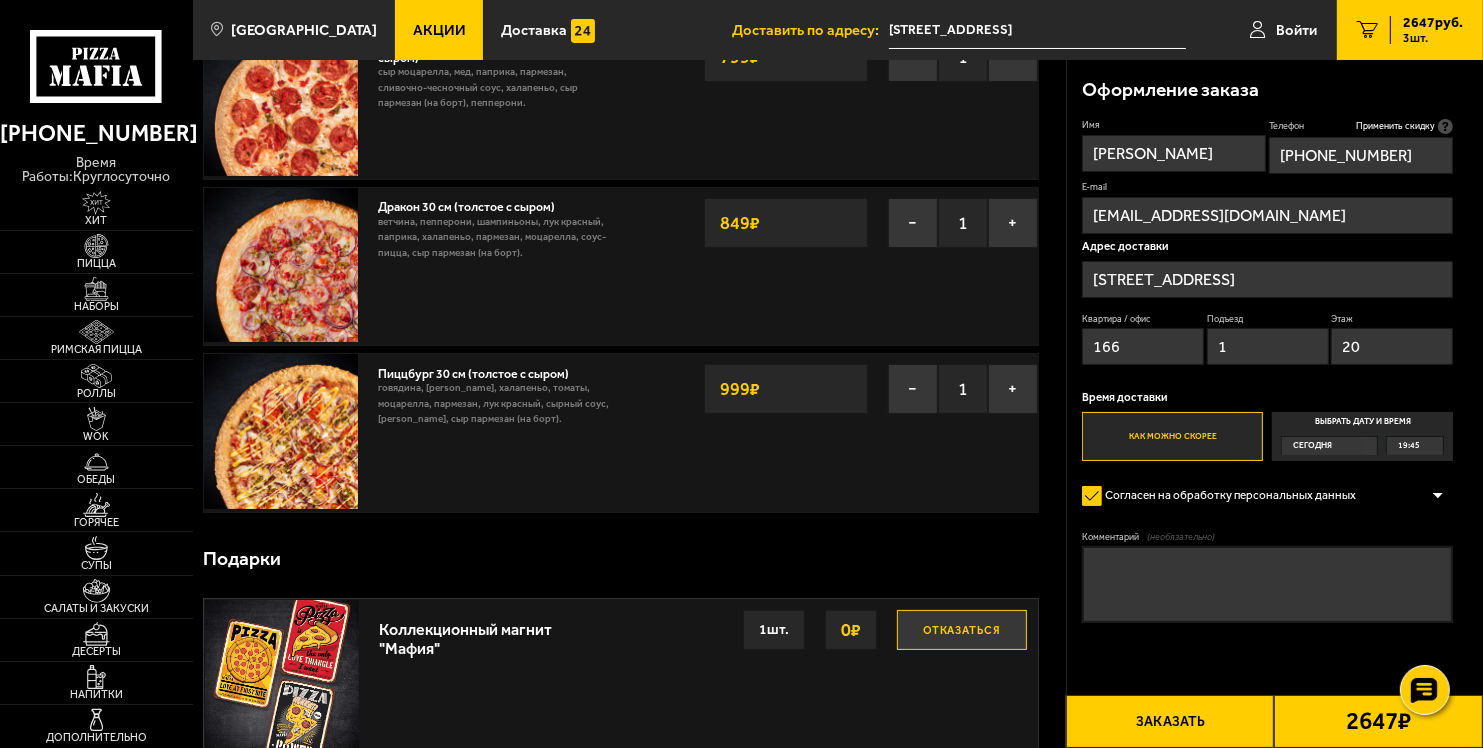 type on "166" 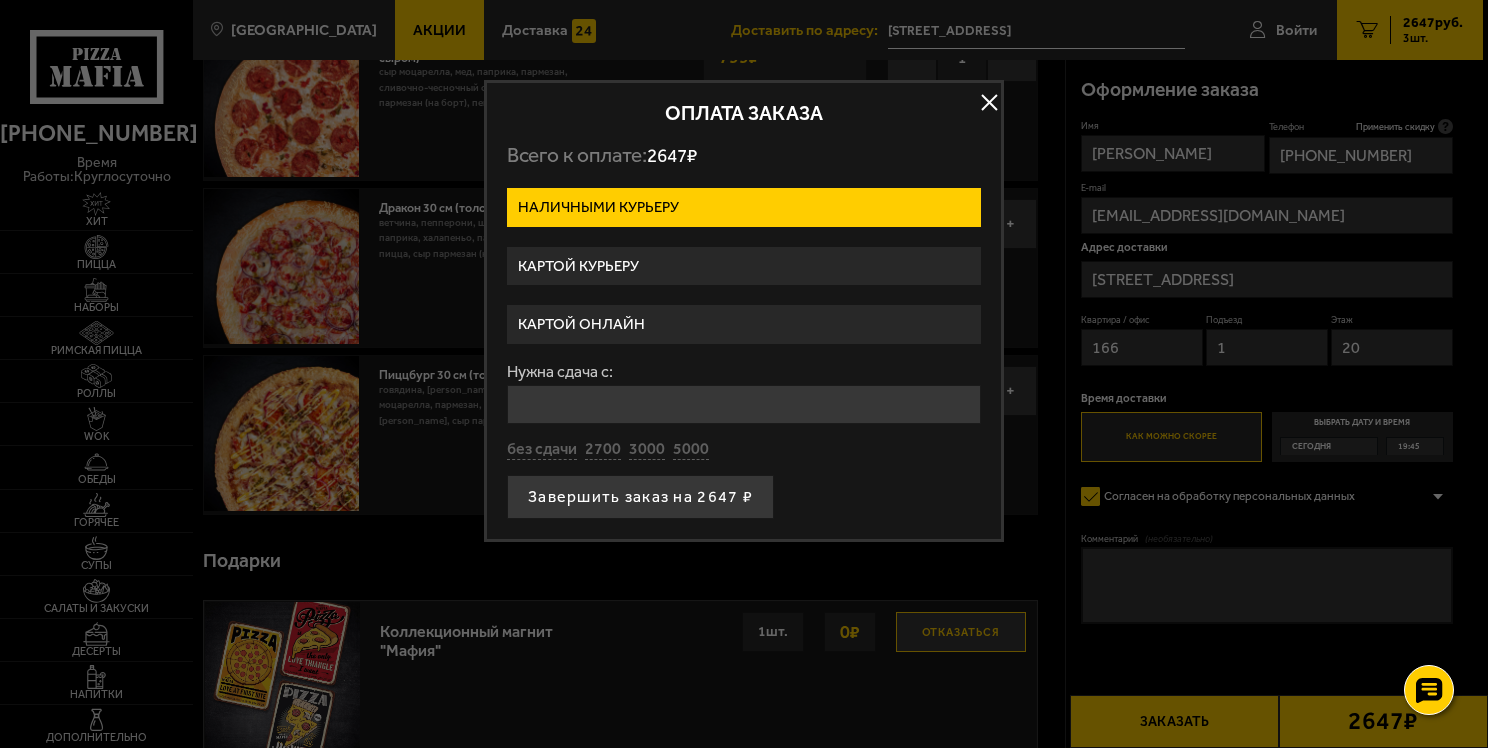 click on "Картой курьеру" at bounding box center [744, 266] 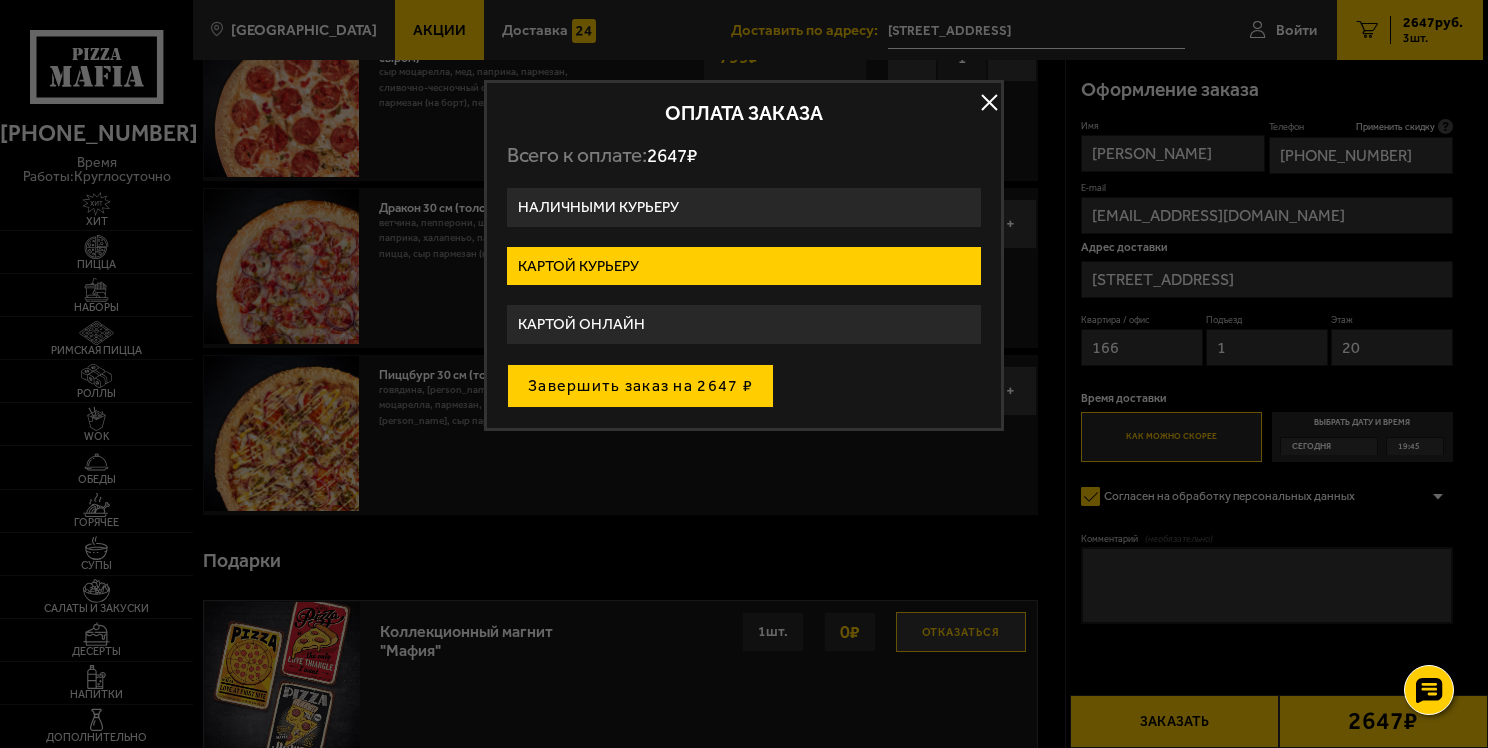click on "Завершить заказ на 2647 ₽" at bounding box center (640, 386) 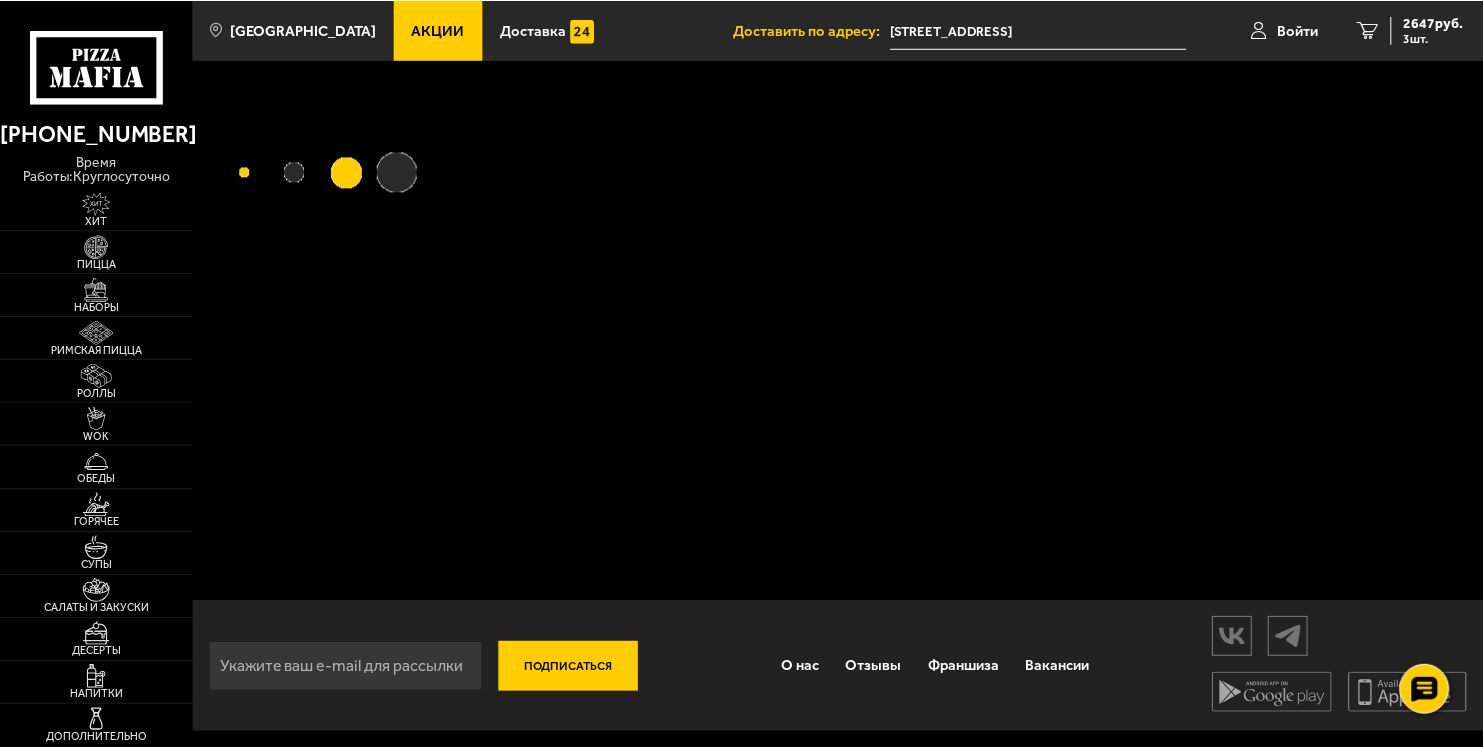 scroll, scrollTop: 0, scrollLeft: 0, axis: both 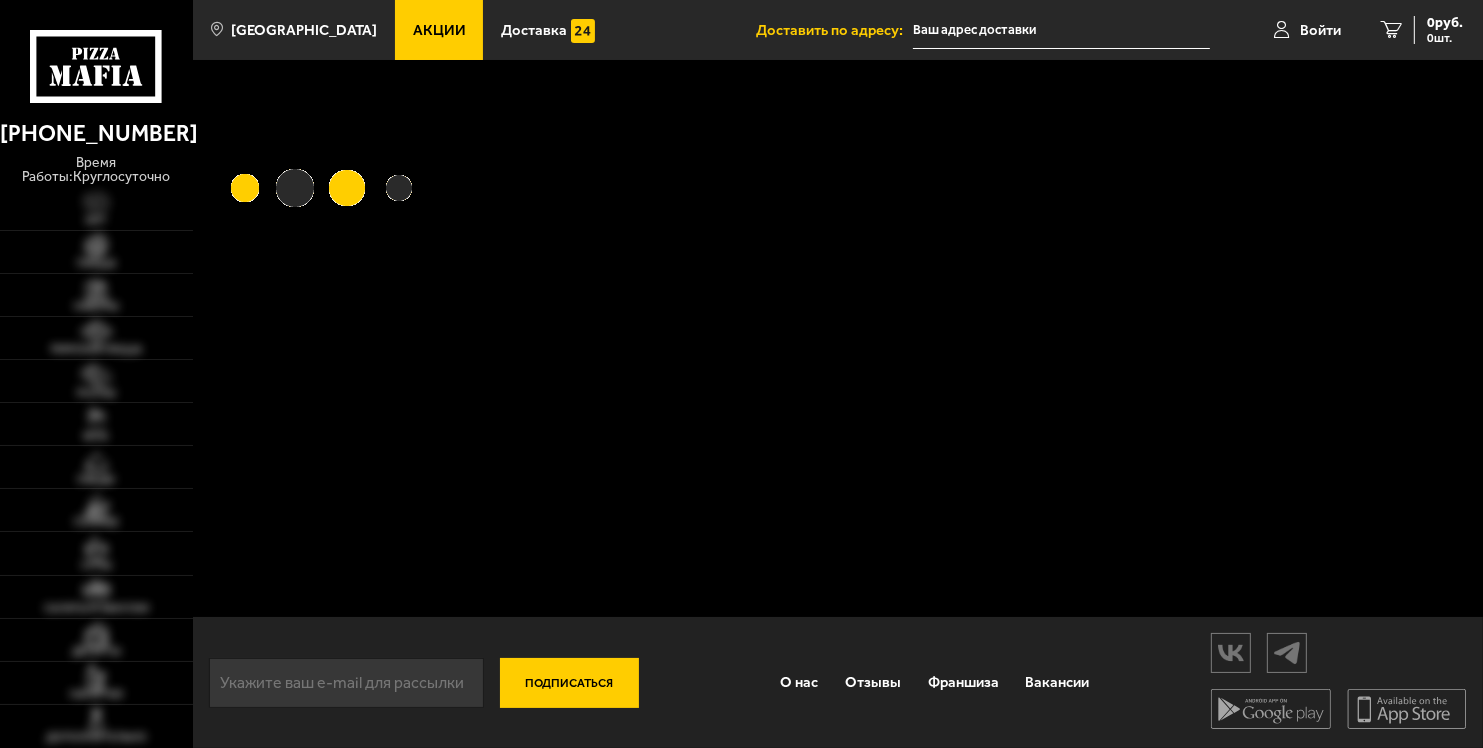 type on "[STREET_ADDRESS]" 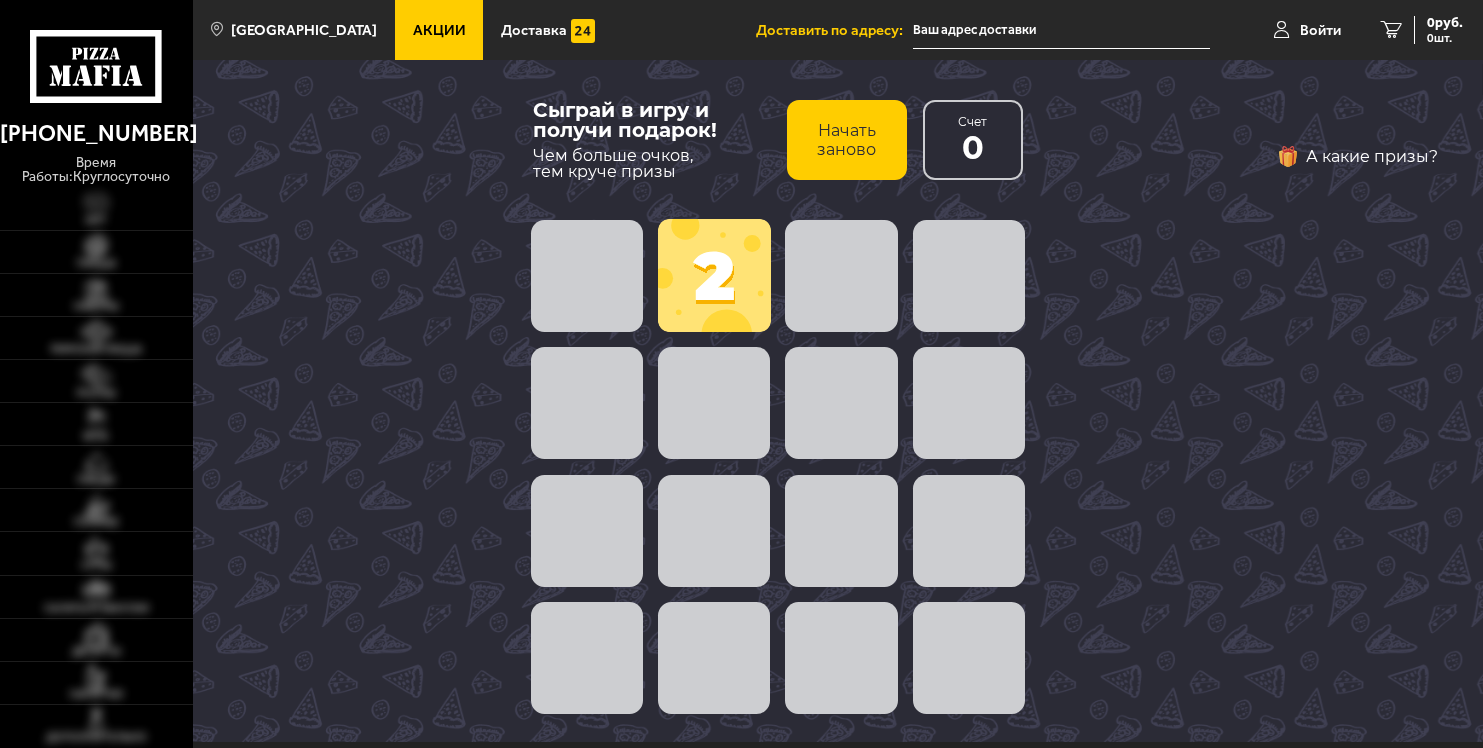 scroll, scrollTop: 0, scrollLeft: 0, axis: both 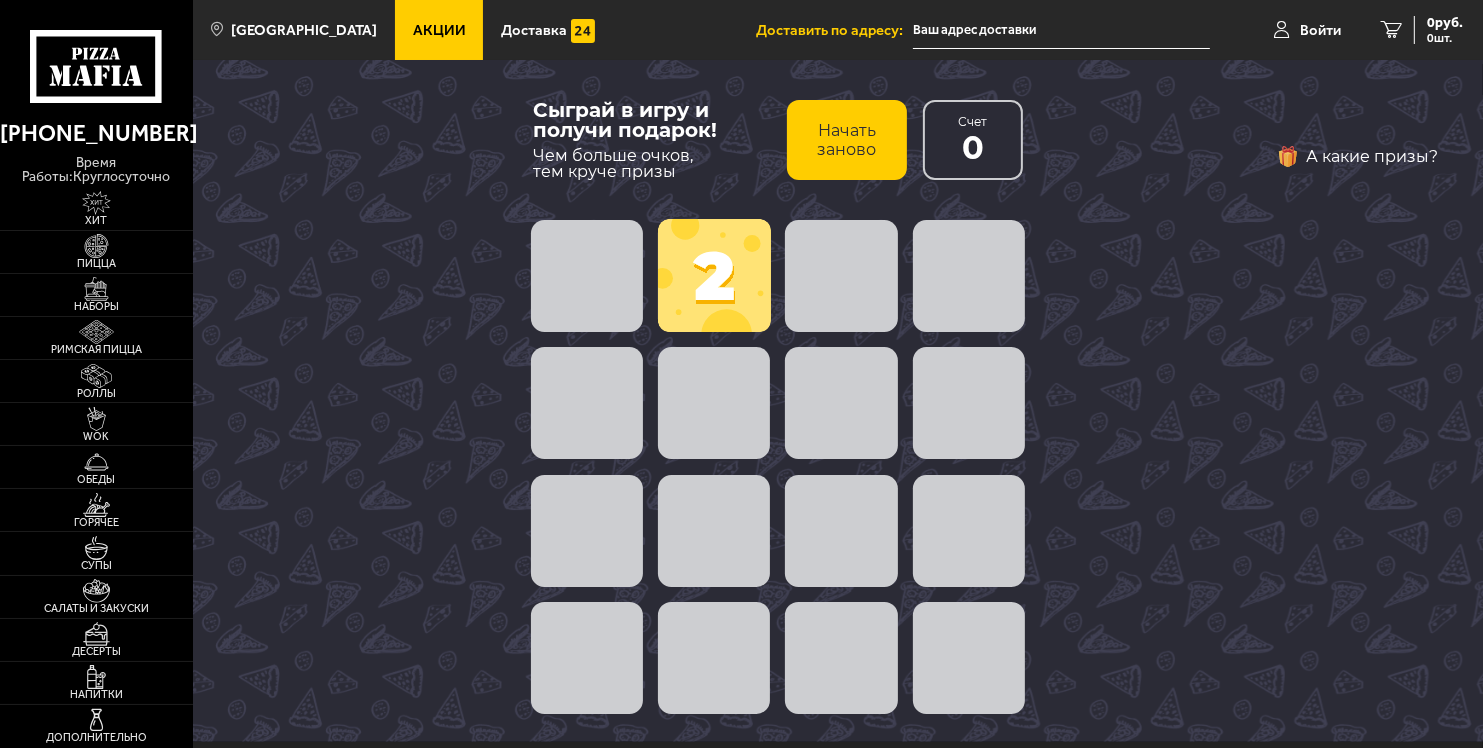 type on "[STREET_ADDRESS]" 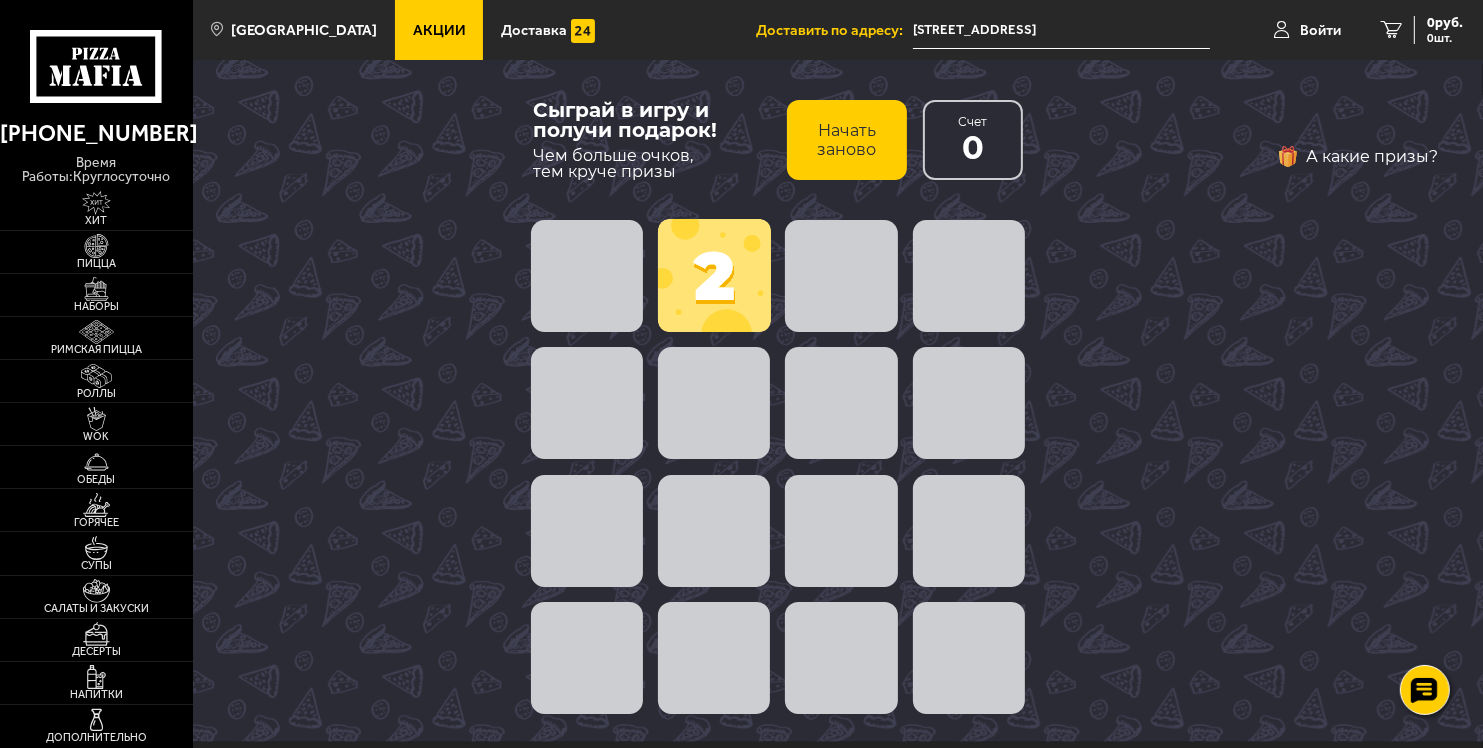 click at bounding box center [714, 275] 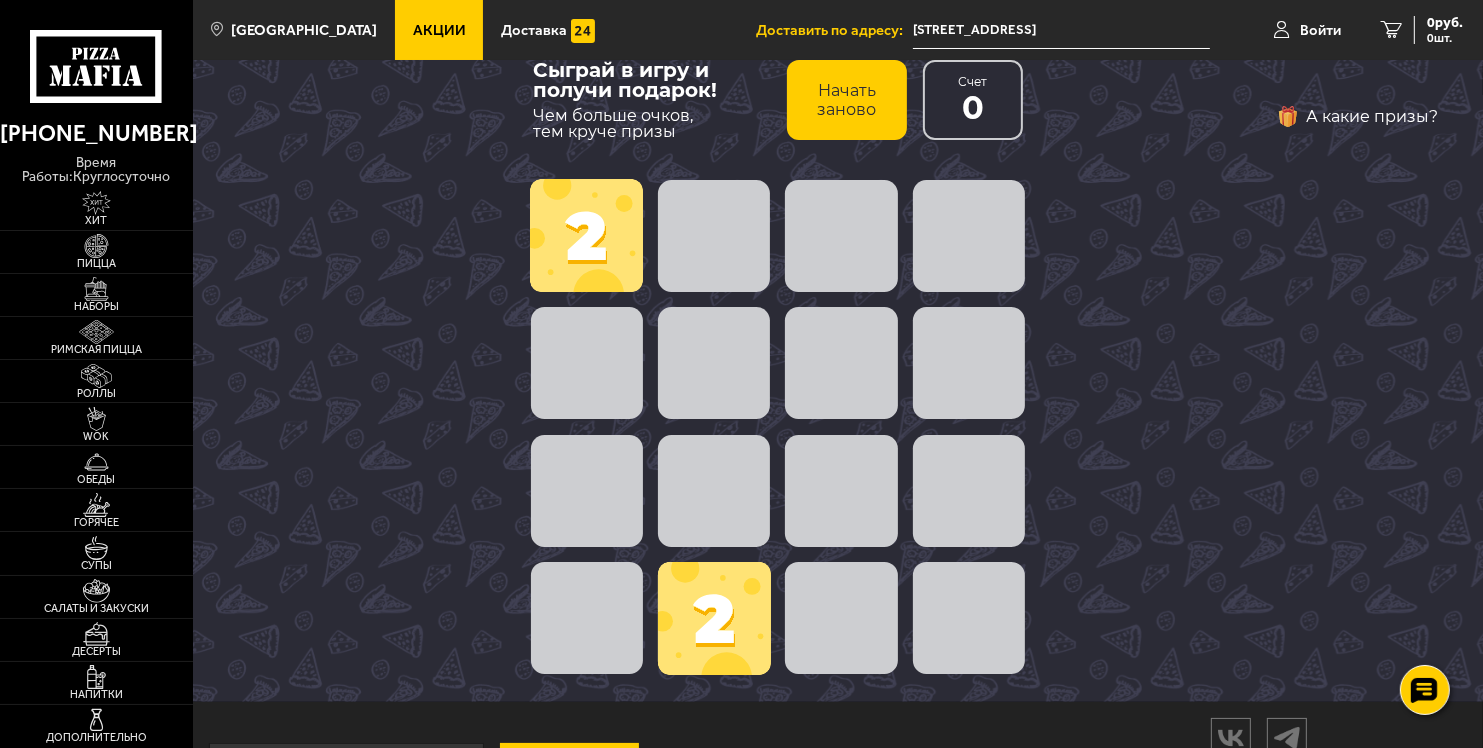 click at bounding box center [841, 618] 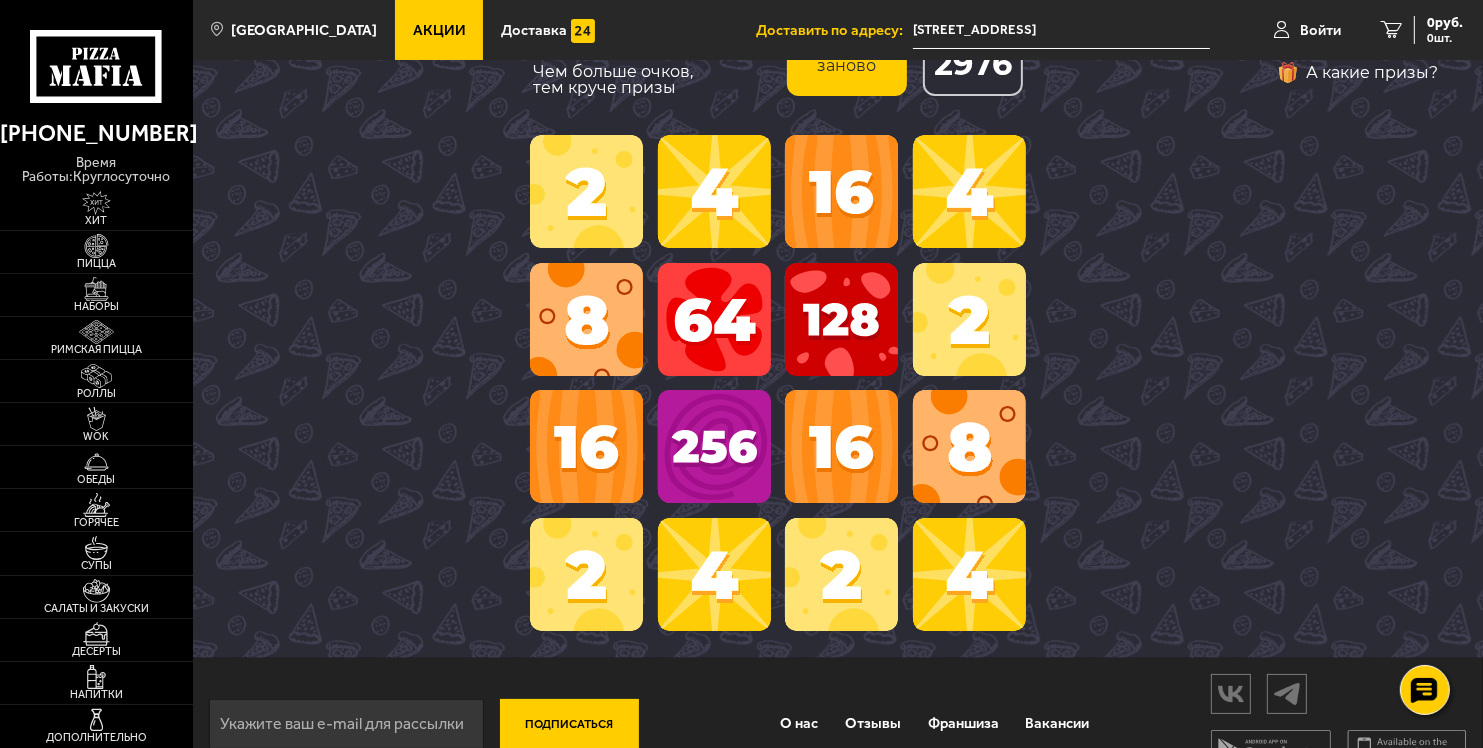 scroll, scrollTop: 80, scrollLeft: 0, axis: vertical 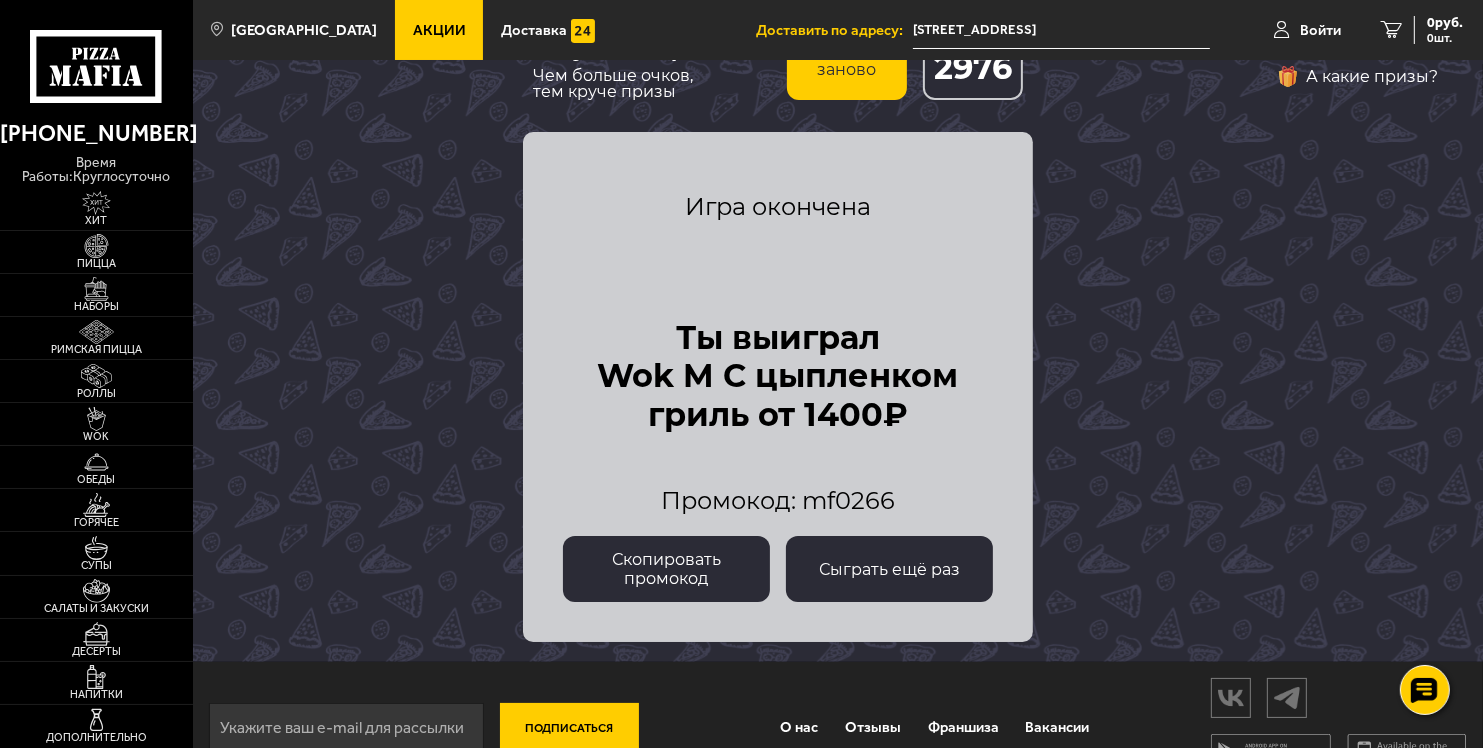 click on "Скопировать промокод" at bounding box center [666, 569] 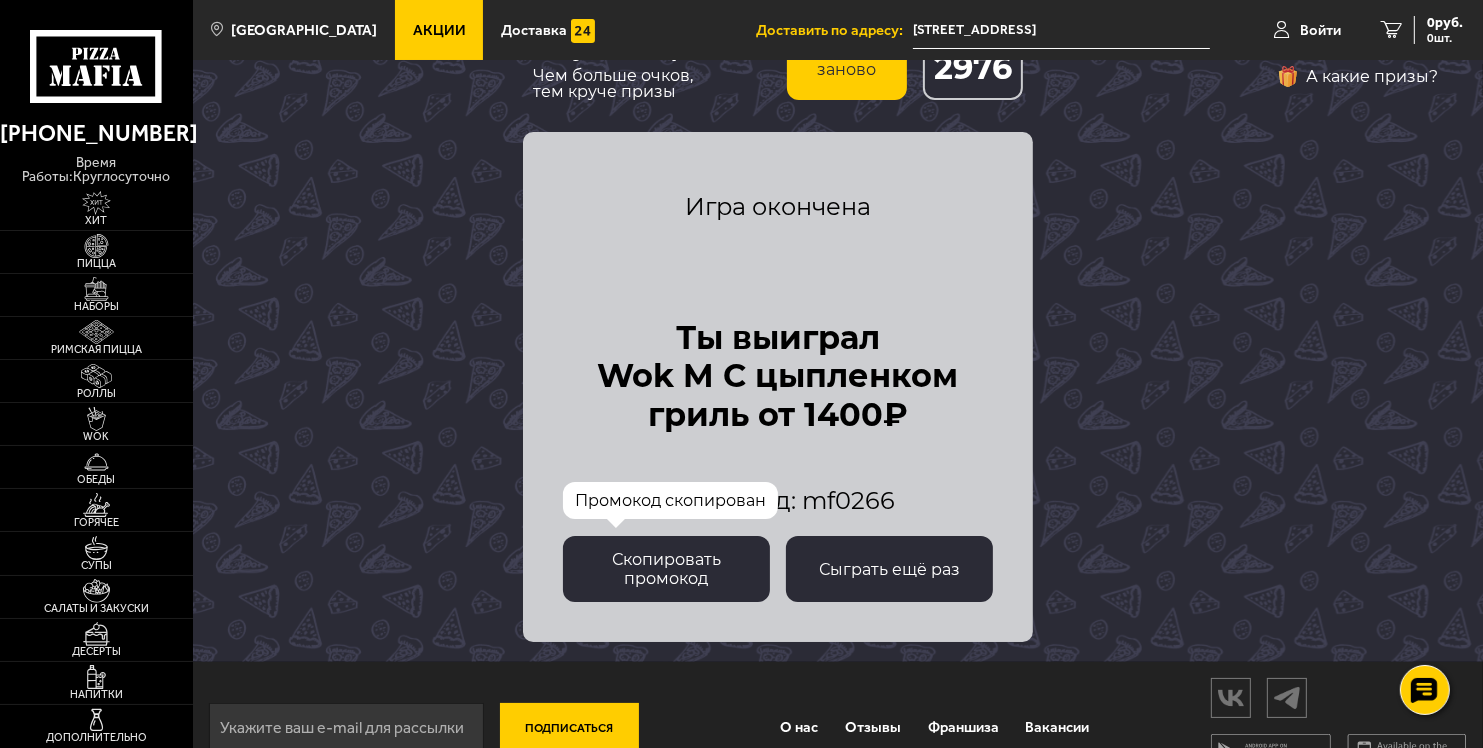 click on "Скопировать промокод" at bounding box center (666, 569) 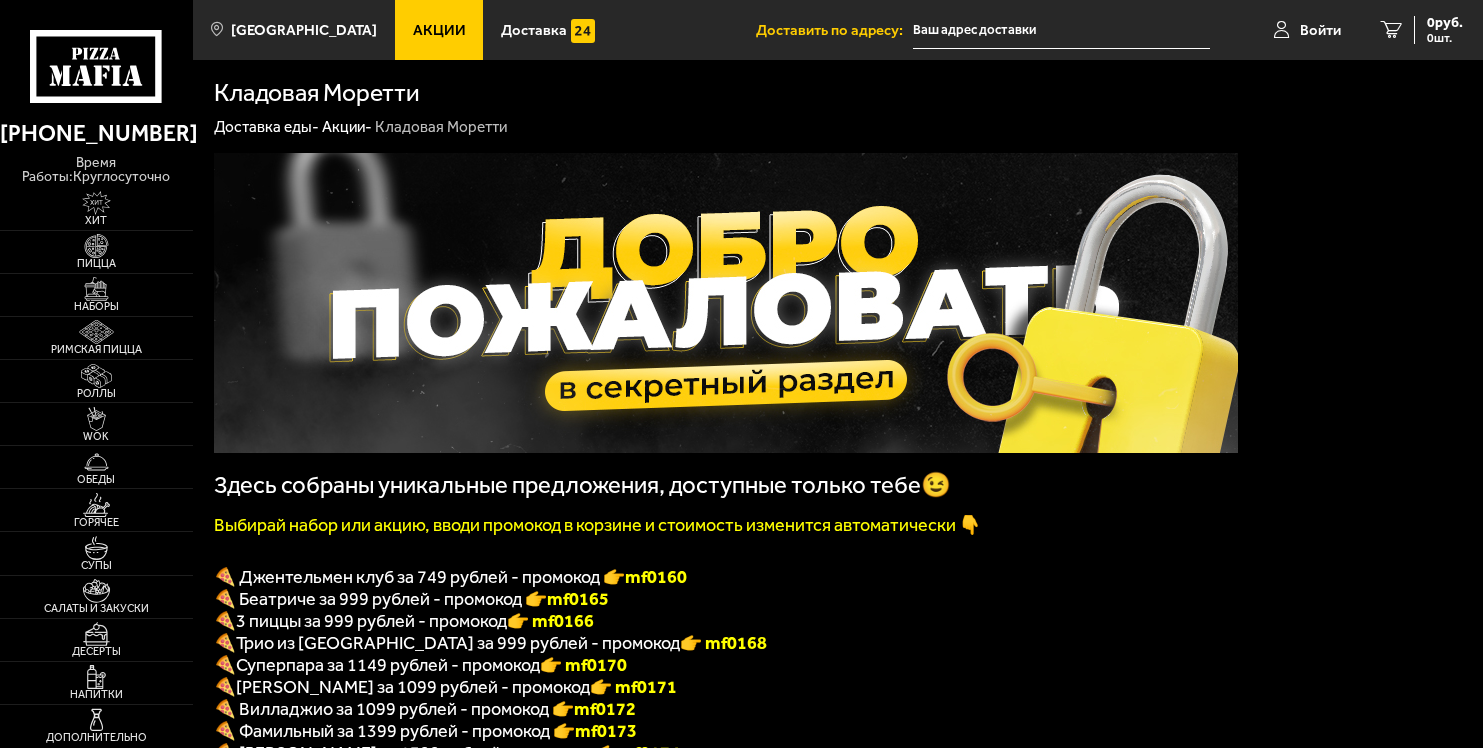 scroll, scrollTop: 0, scrollLeft: 0, axis: both 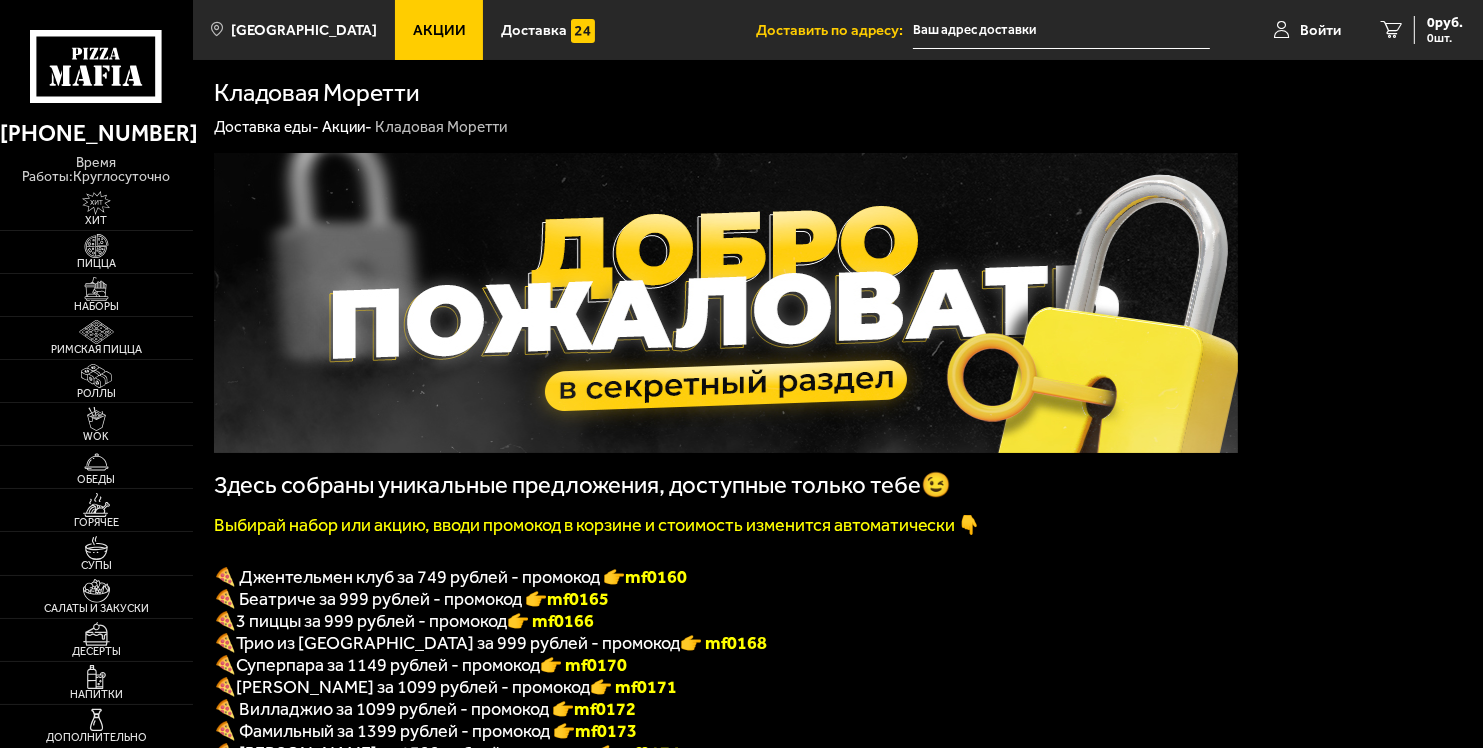 type on "[STREET_ADDRESS]" 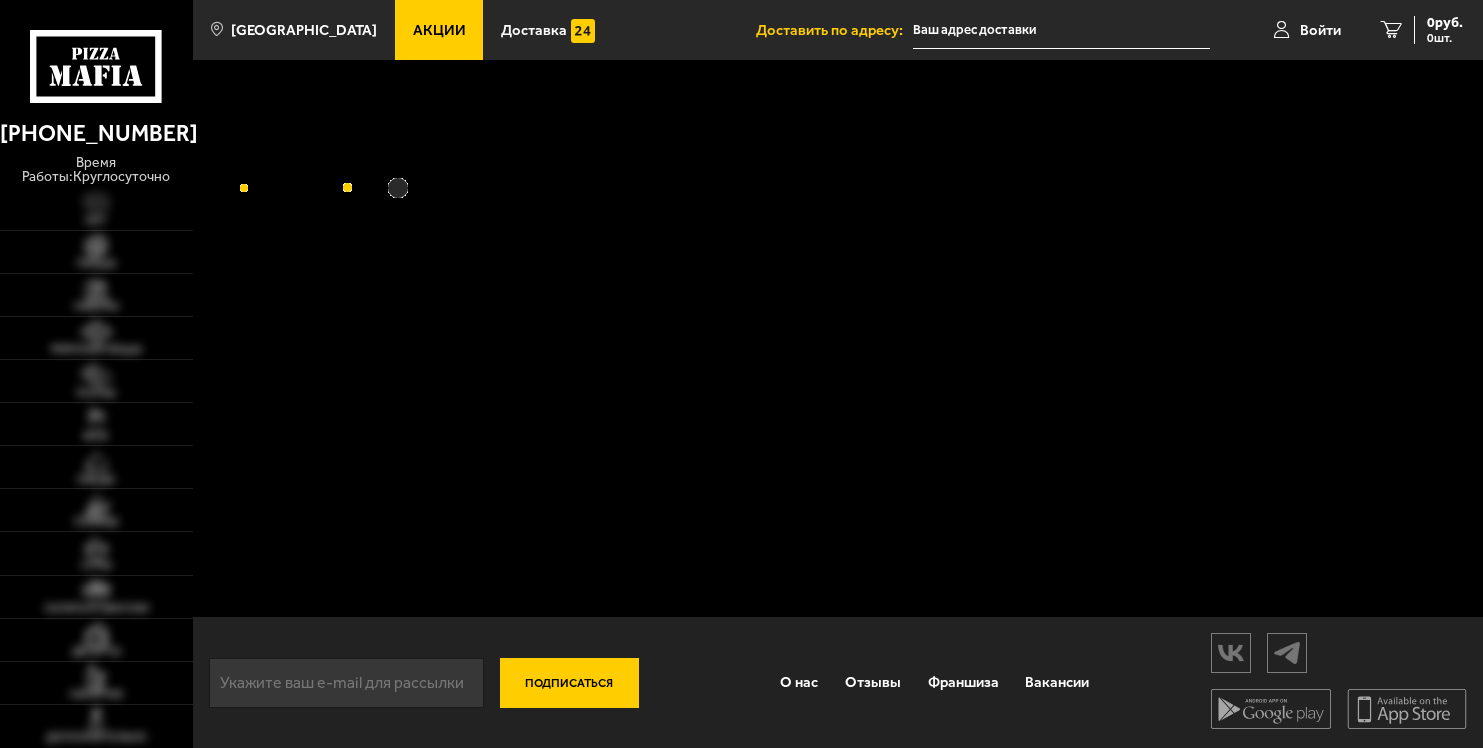 scroll, scrollTop: 0, scrollLeft: 0, axis: both 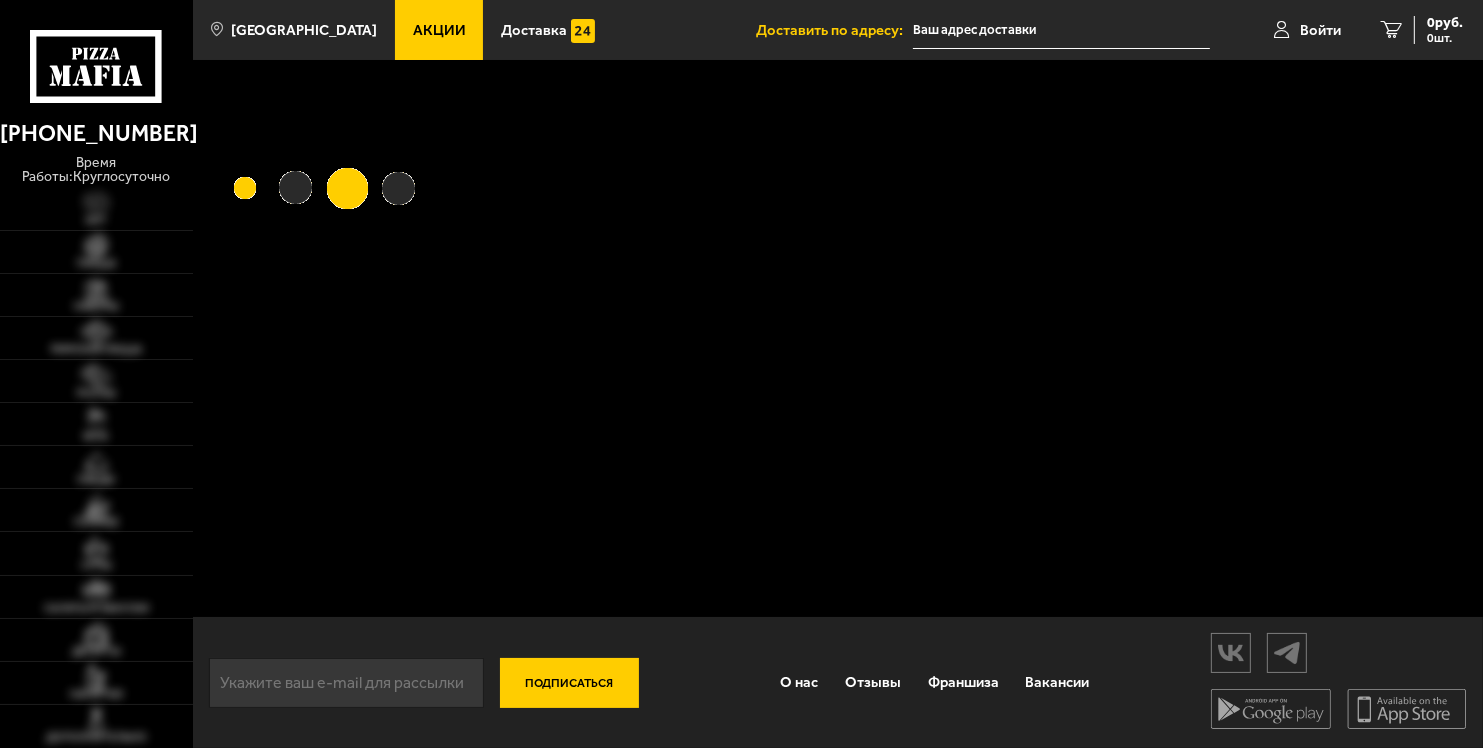 type on "[STREET_ADDRESS]" 